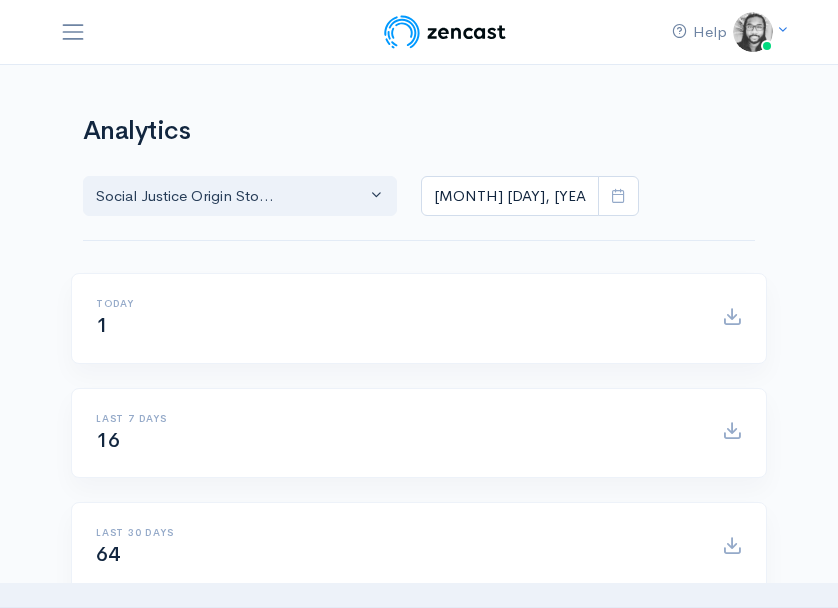 select on "14701" 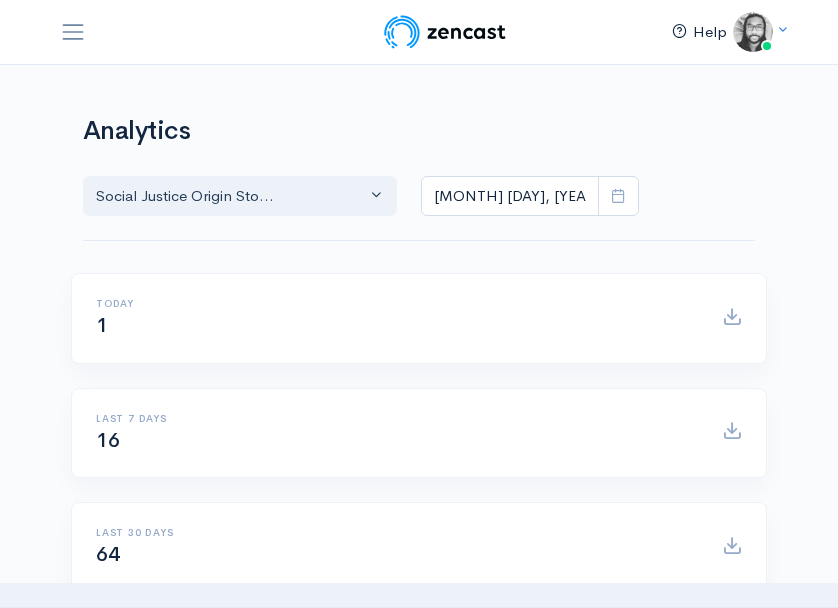 scroll, scrollTop: 0, scrollLeft: 0, axis: both 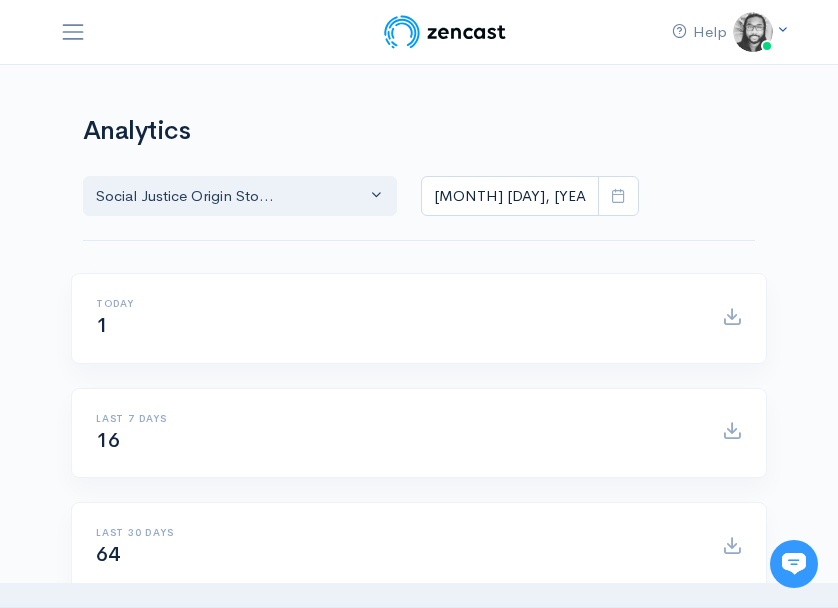 click at bounding box center [782, 29] 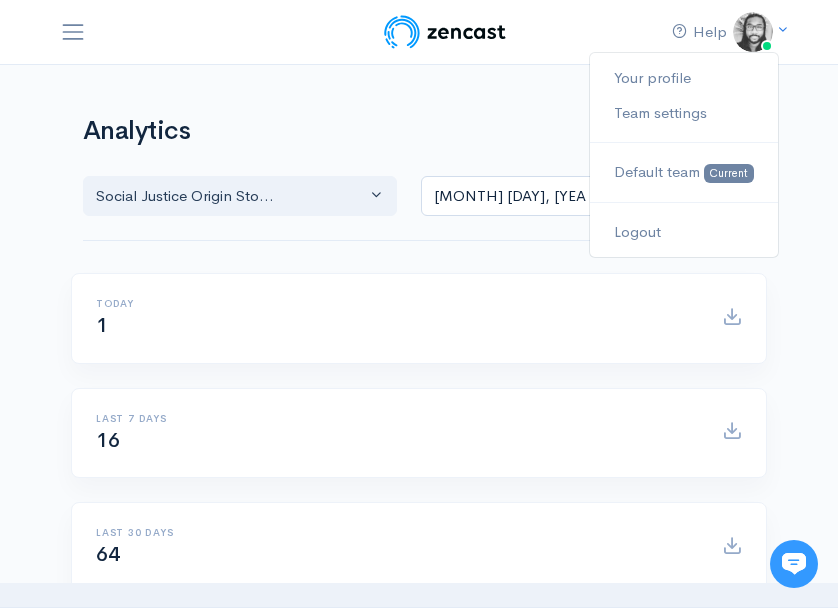click at bounding box center [444, 32] 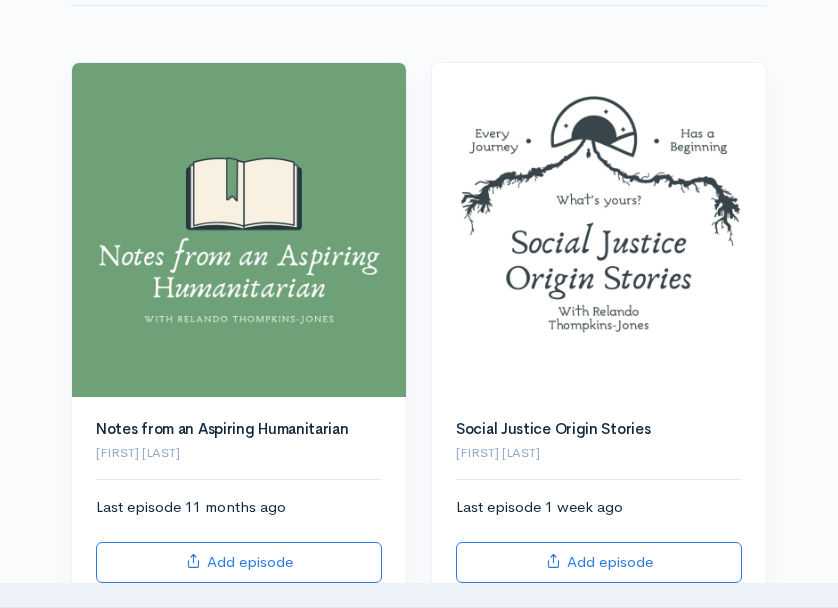 scroll, scrollTop: 296, scrollLeft: 0, axis: vertical 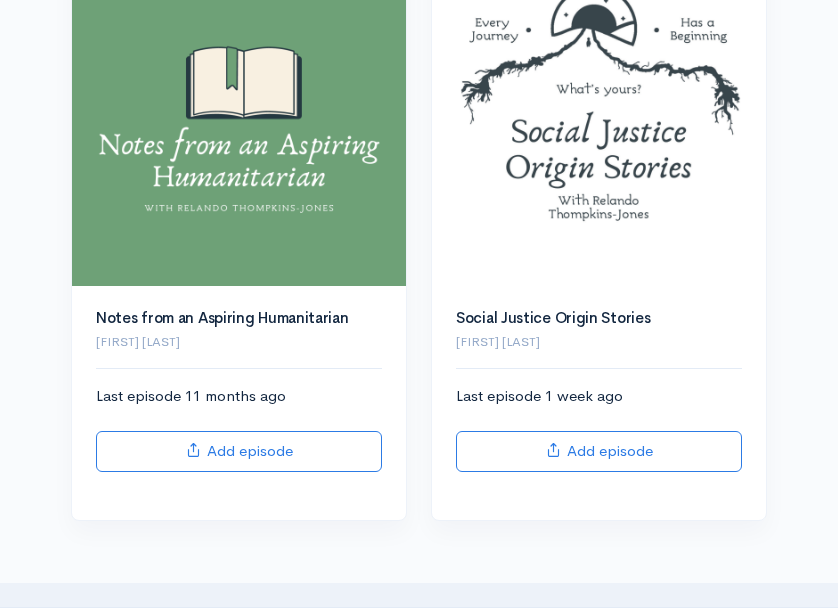 click on "Notes from an Aspiring Humanitarian
Relando Thompkins-Jones
Last episode
11 months ago
Add episode" at bounding box center (239, 236) 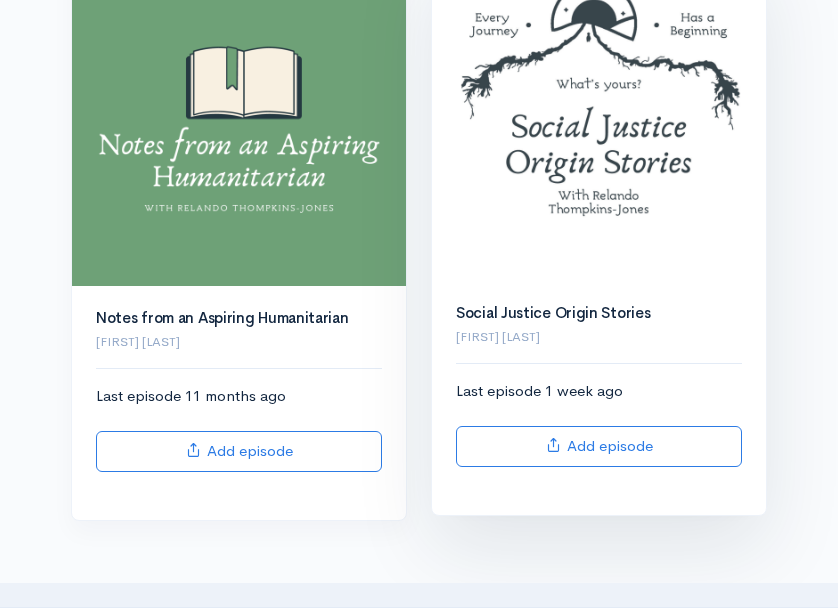 click at bounding box center (599, 114) 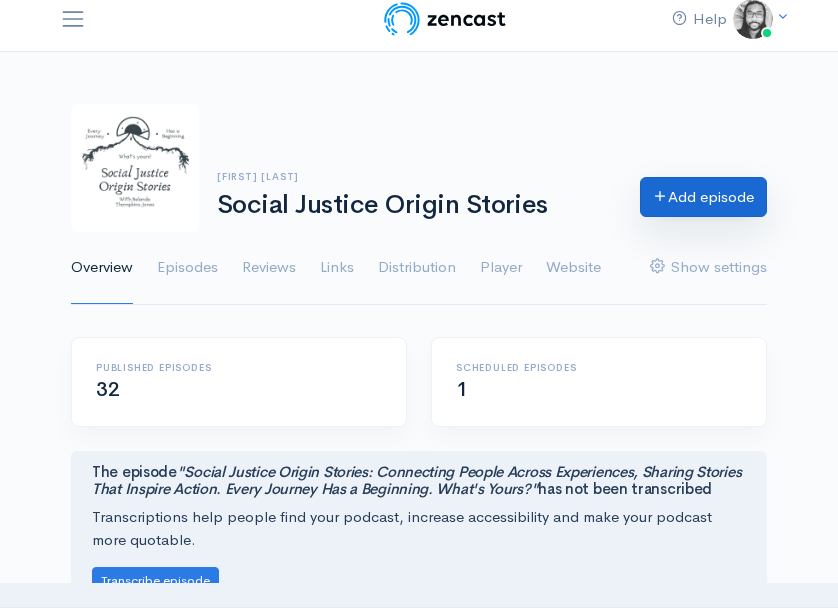 scroll, scrollTop: 26, scrollLeft: 0, axis: vertical 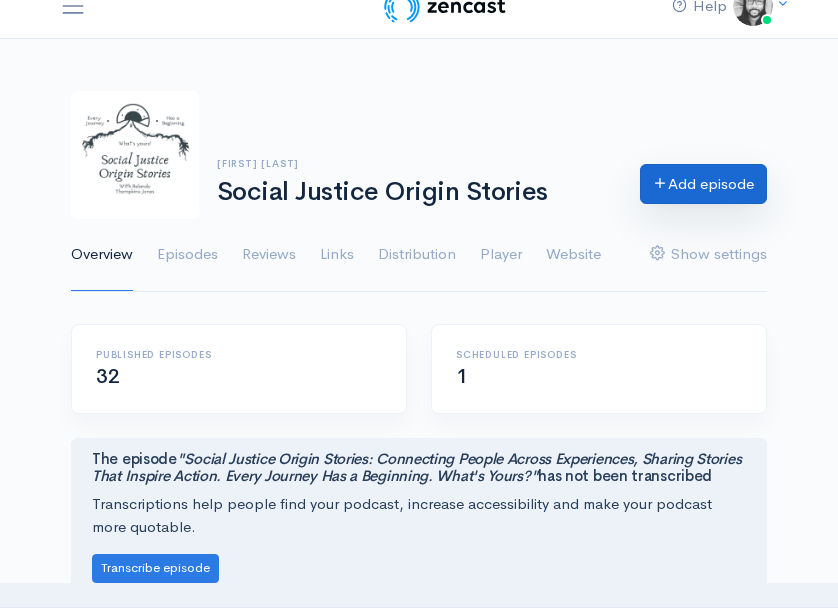 click on "Add episode" at bounding box center [703, 184] 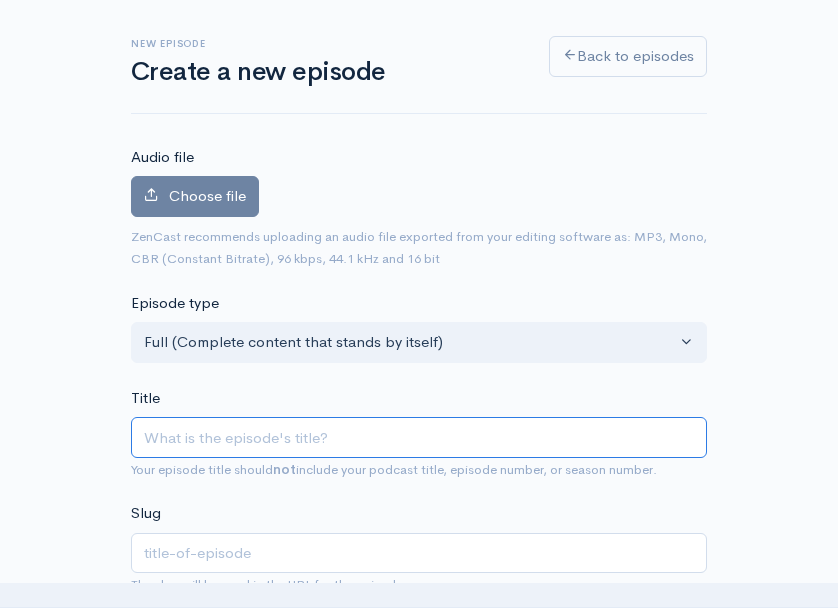 scroll, scrollTop: 115, scrollLeft: 0, axis: vertical 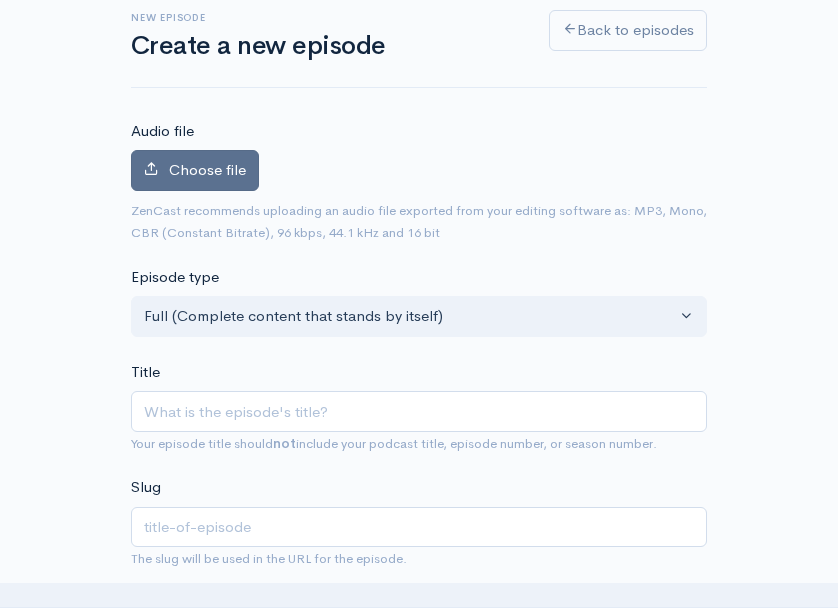 click on "Choose file" at bounding box center (207, 169) 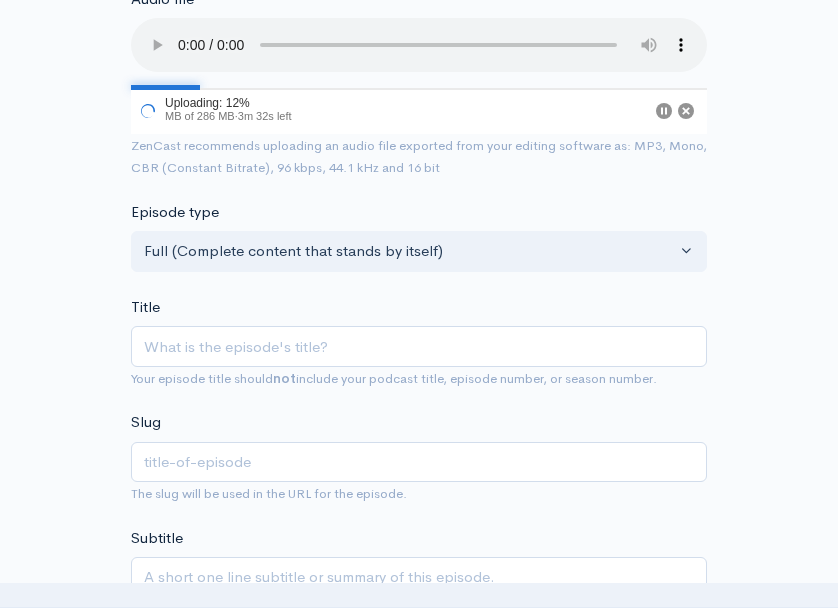 scroll, scrollTop: 273, scrollLeft: 0, axis: vertical 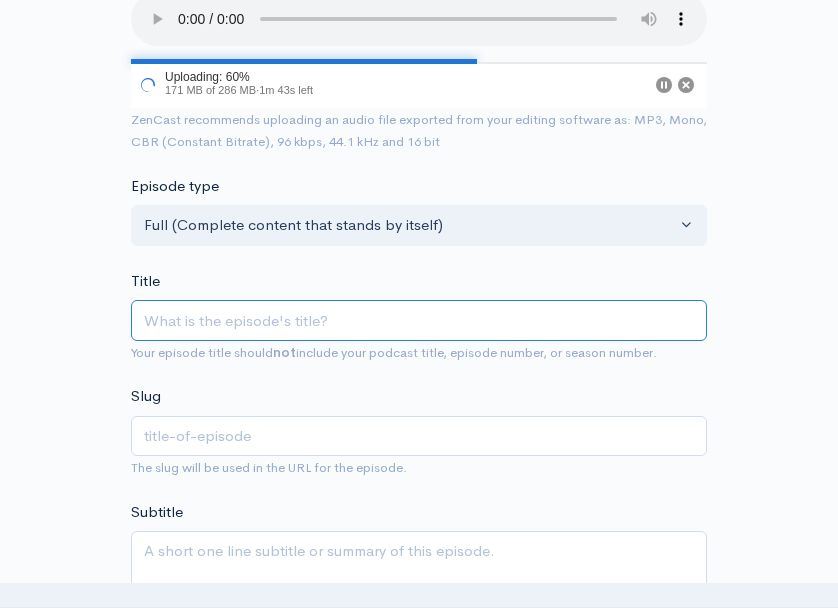 click on "Title" at bounding box center (419, 320) 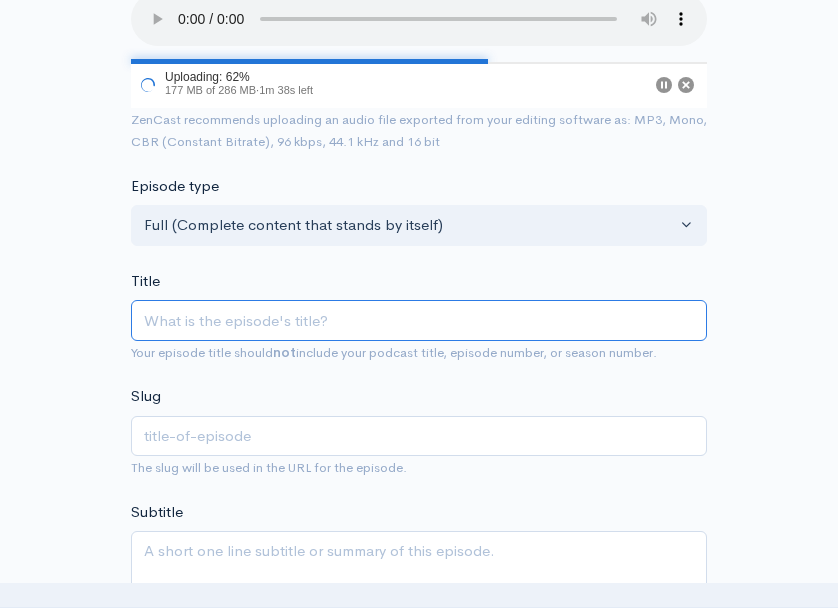 type on "E" 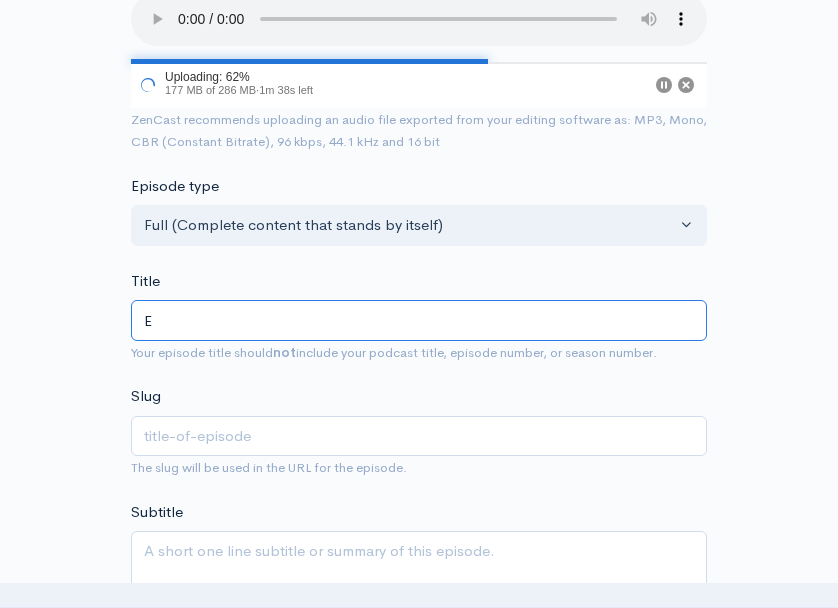 type on "e" 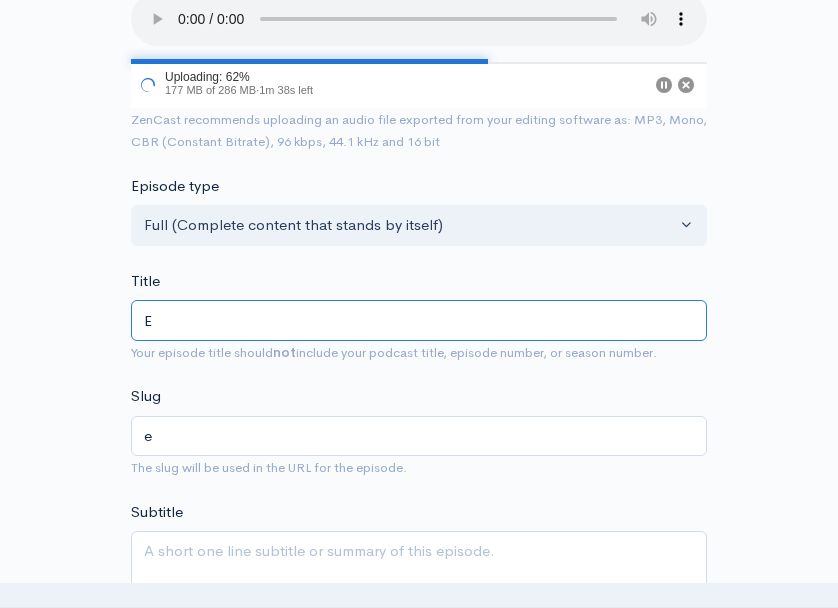 type on "Ex" 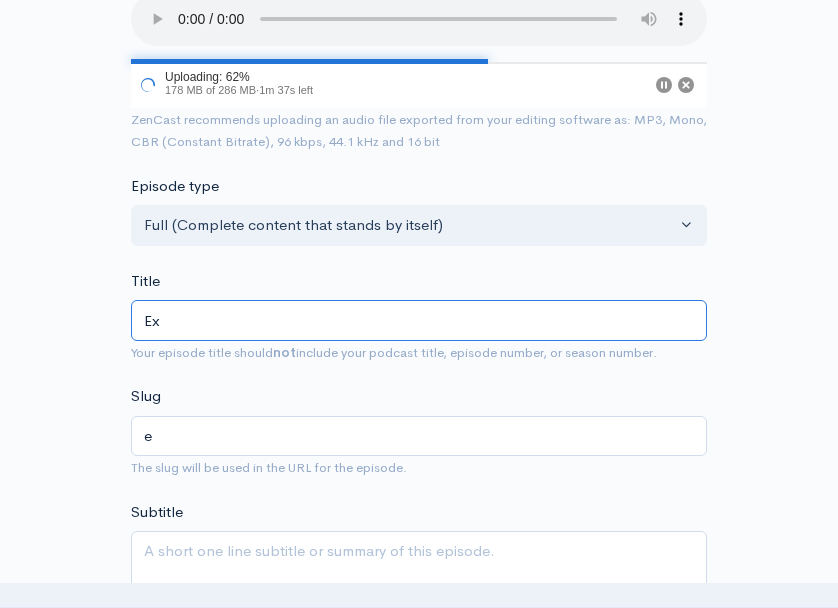 type on "ex" 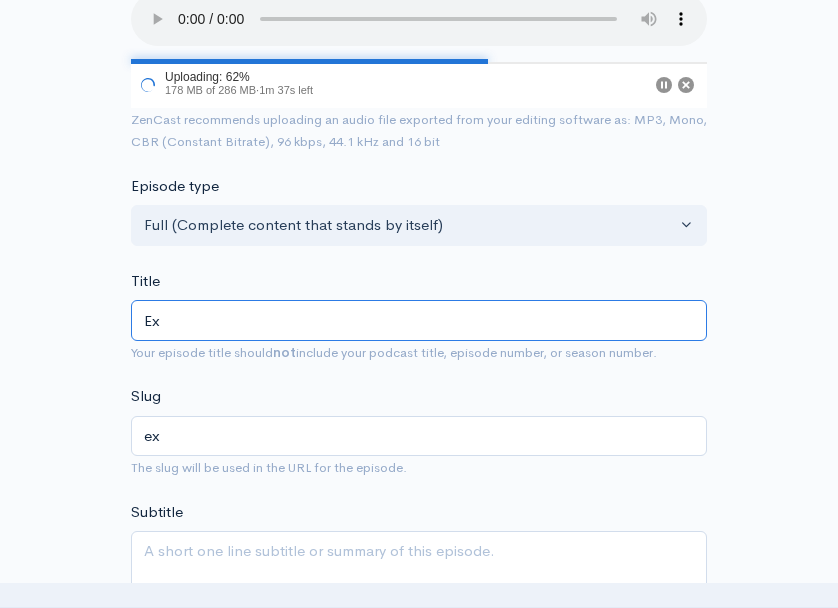 type on "Exp" 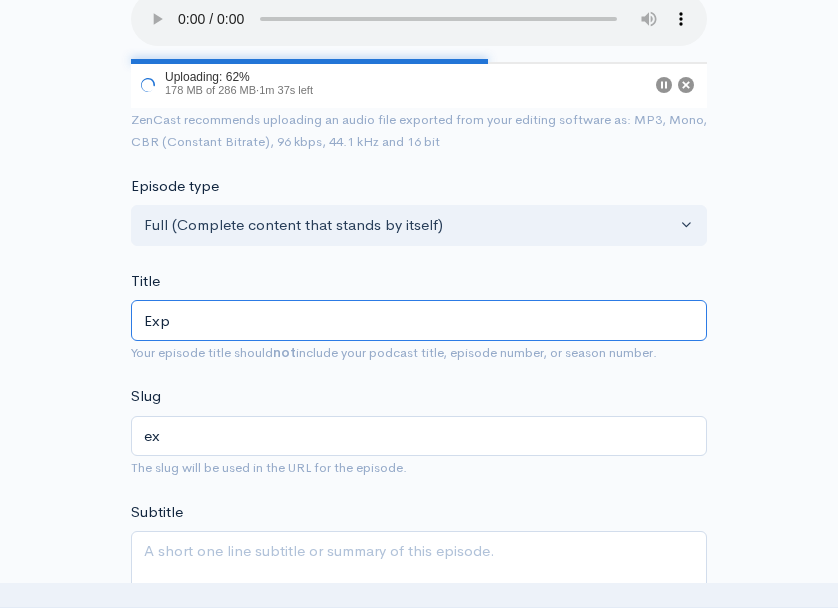type on "exp" 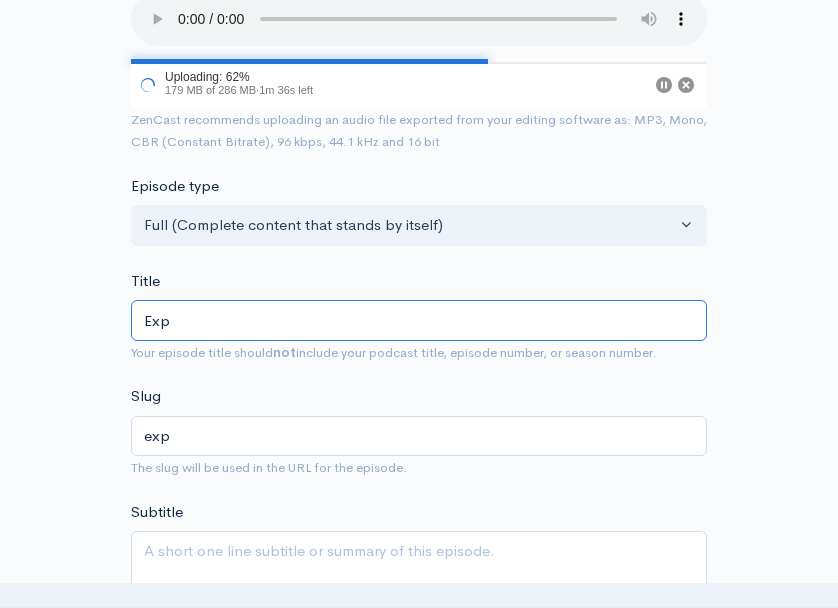 type on "Expl" 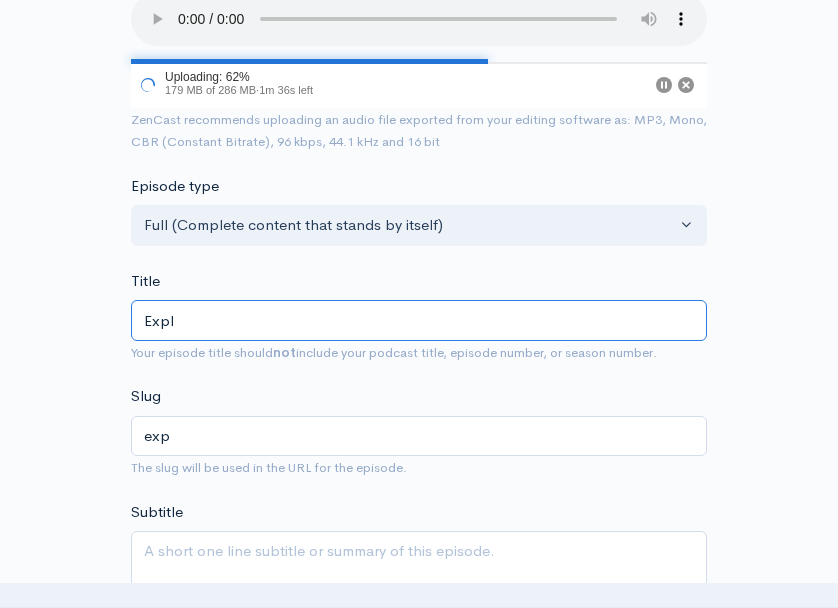 type on "expl" 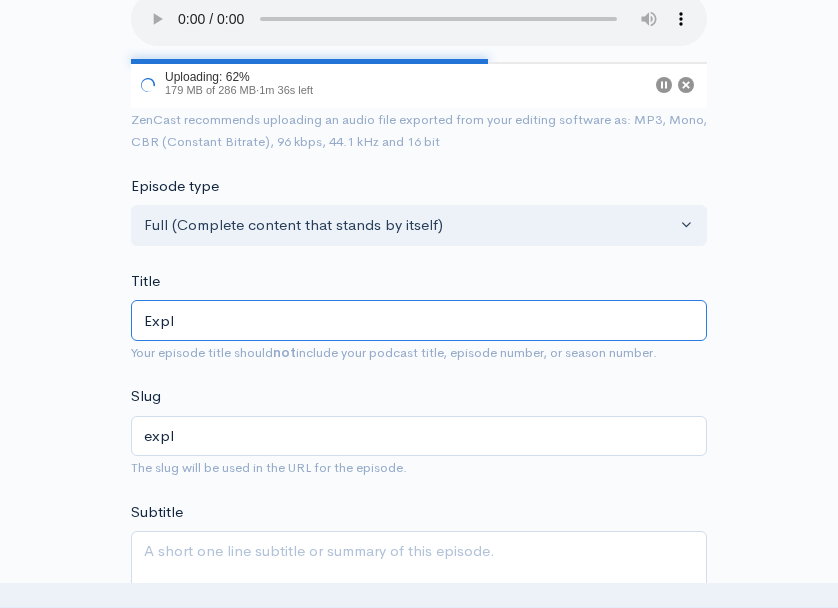 type on "Explo" 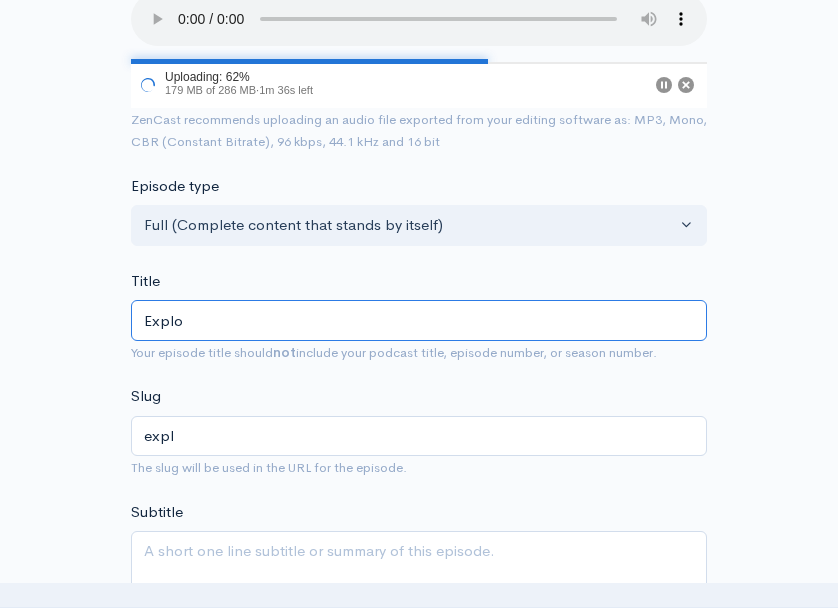 type on "explo" 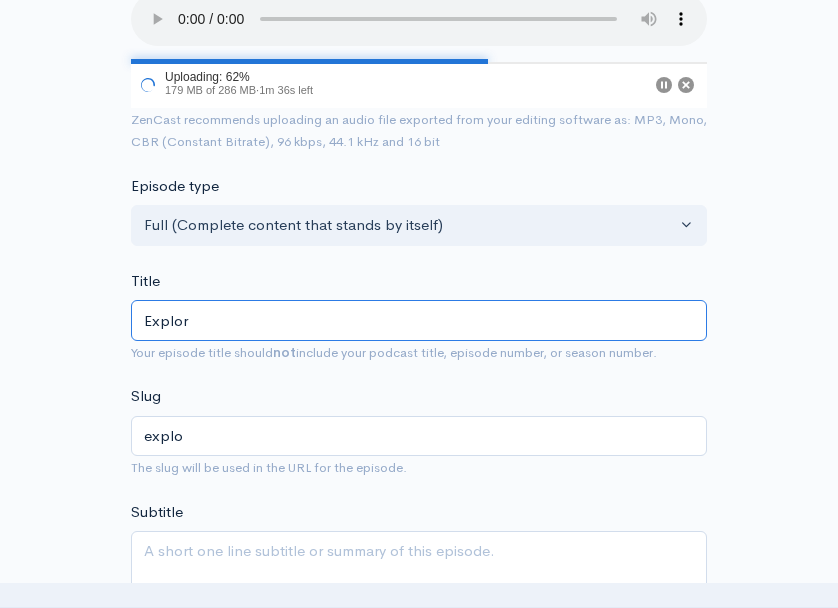 type on "Explori" 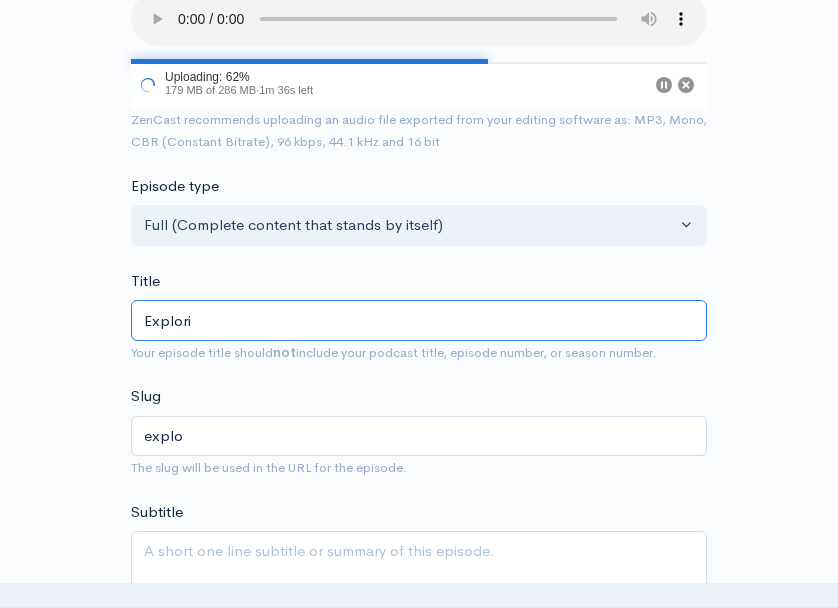 type on "explori" 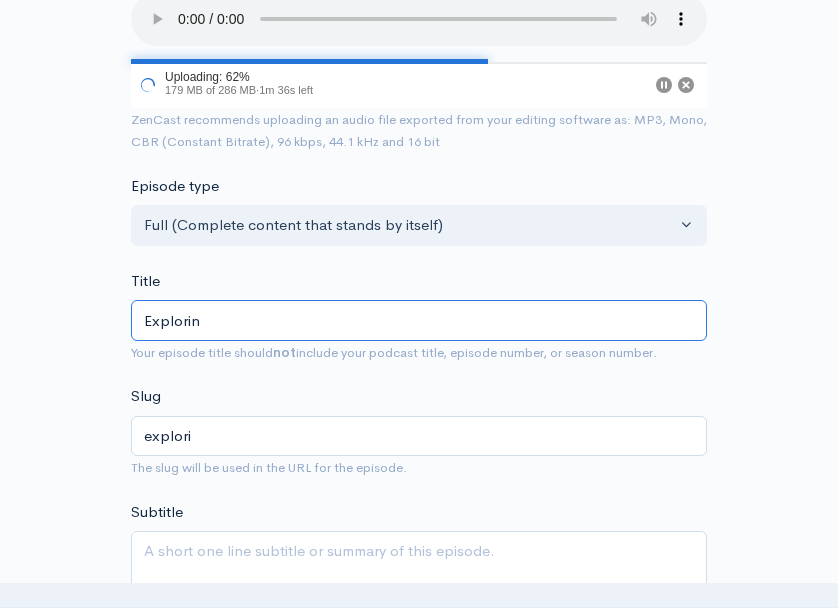 type on "Exploring" 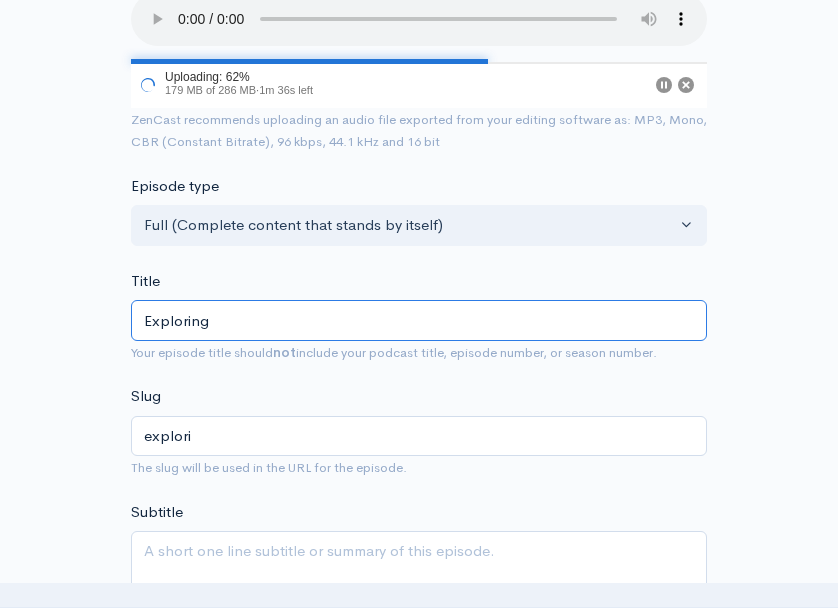 type on "exploring" 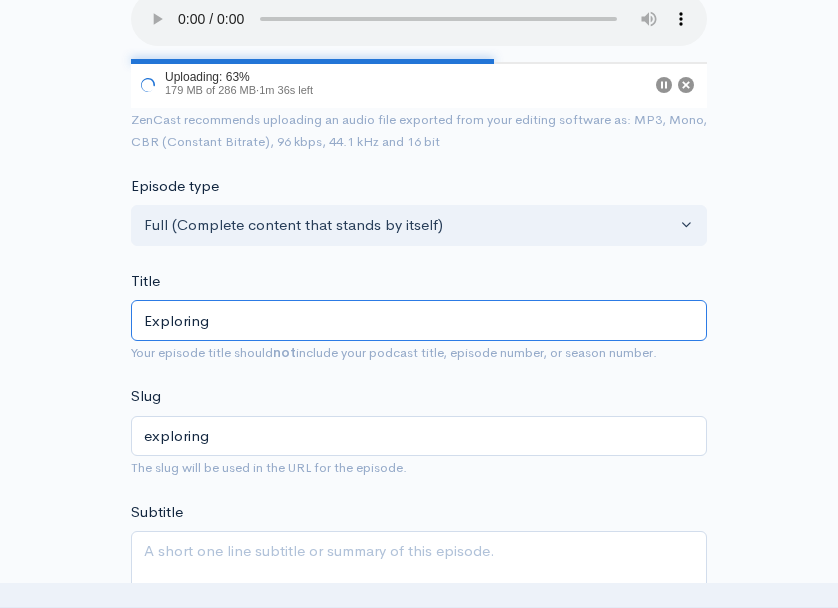 type on "Exploring I" 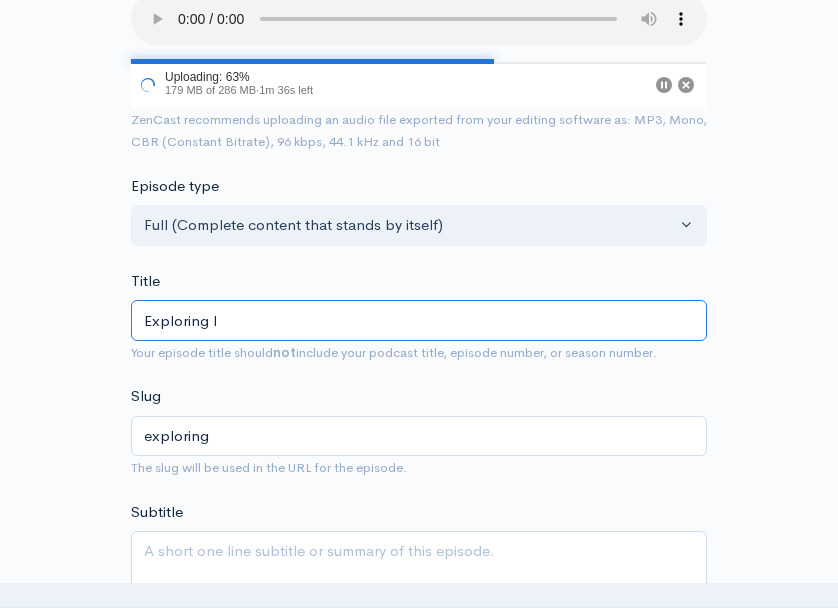type on "exploring-i" 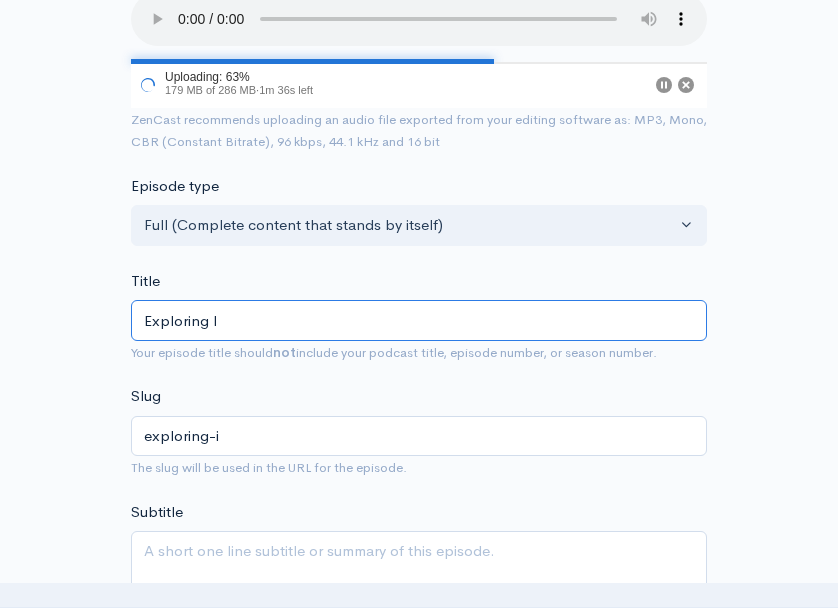 type on "Exploring Id" 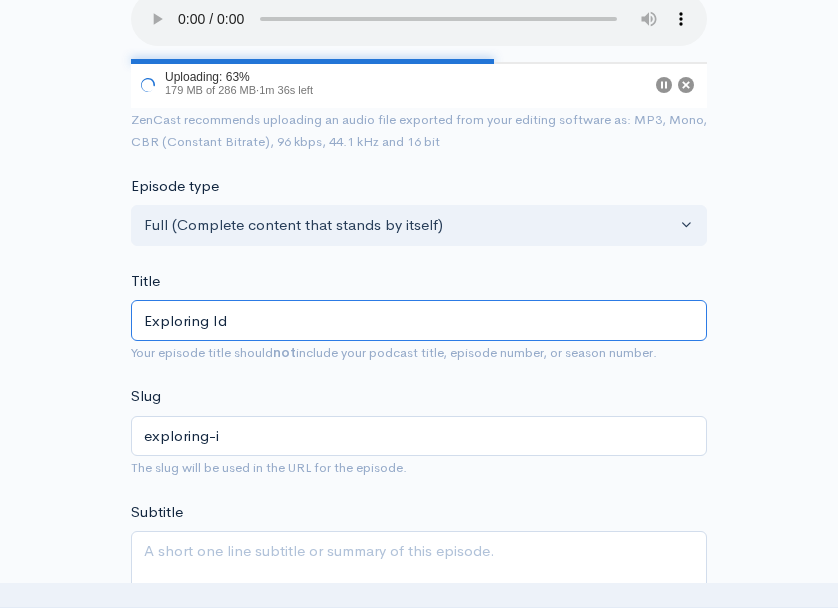 type on "exploring-id" 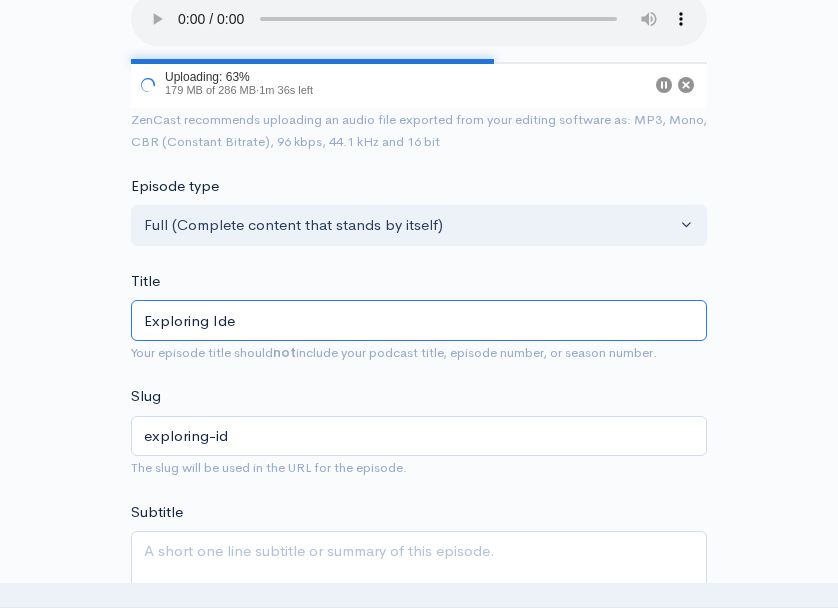 type on "Exploring Iden" 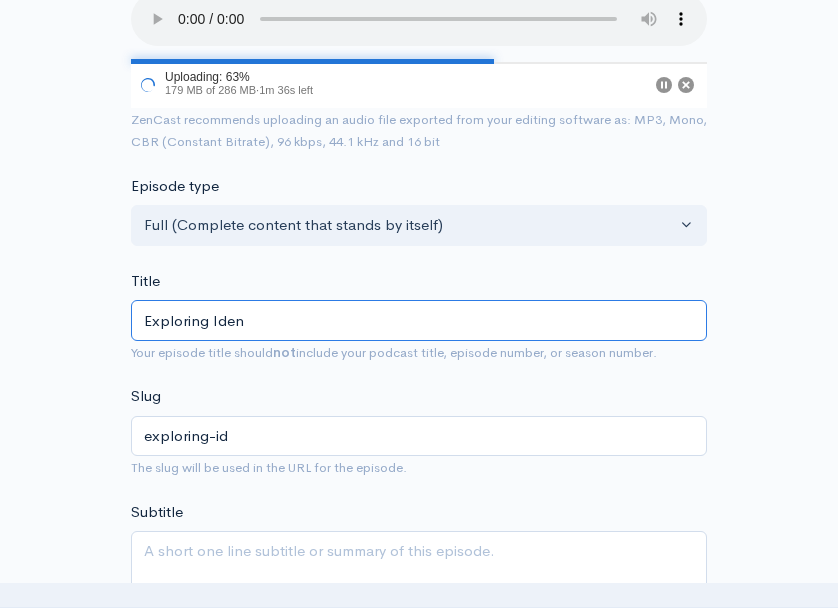type on "exploring-iden" 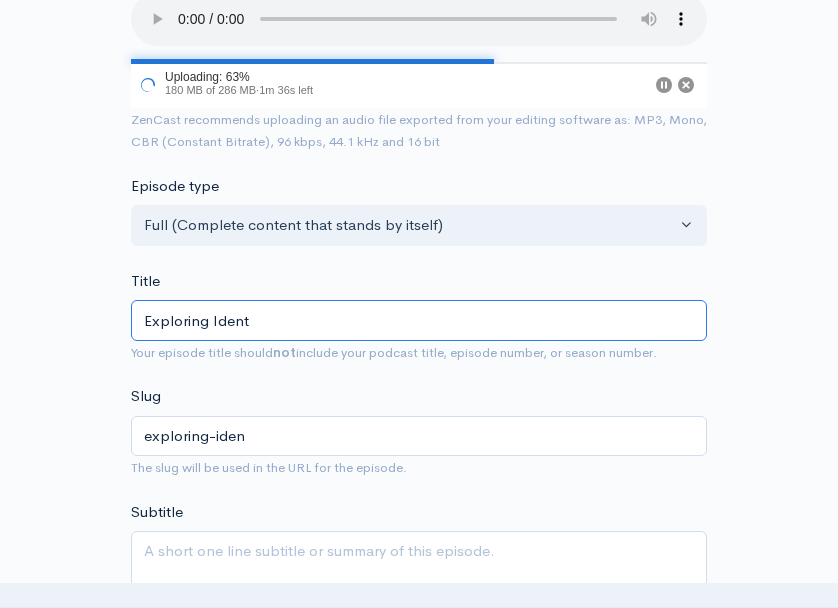 type on "Exploring Identi" 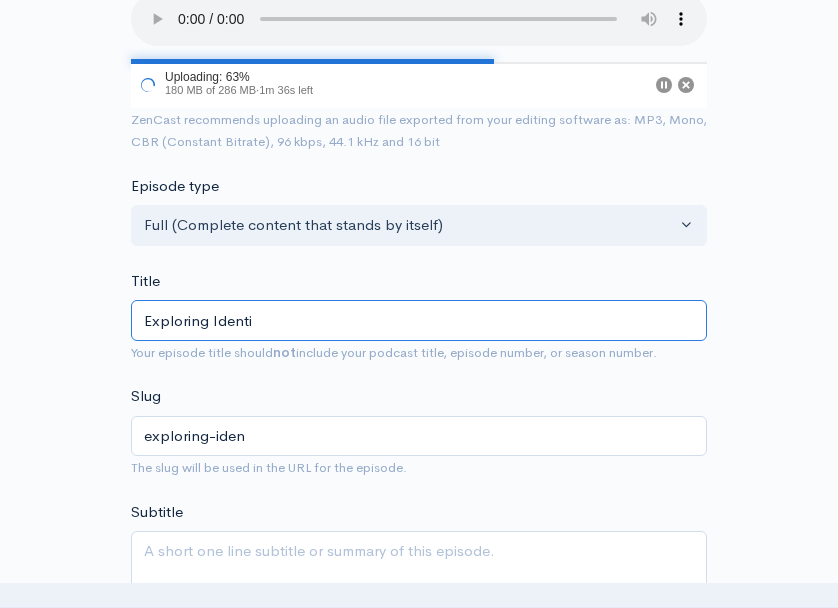 type on "exploring-identi" 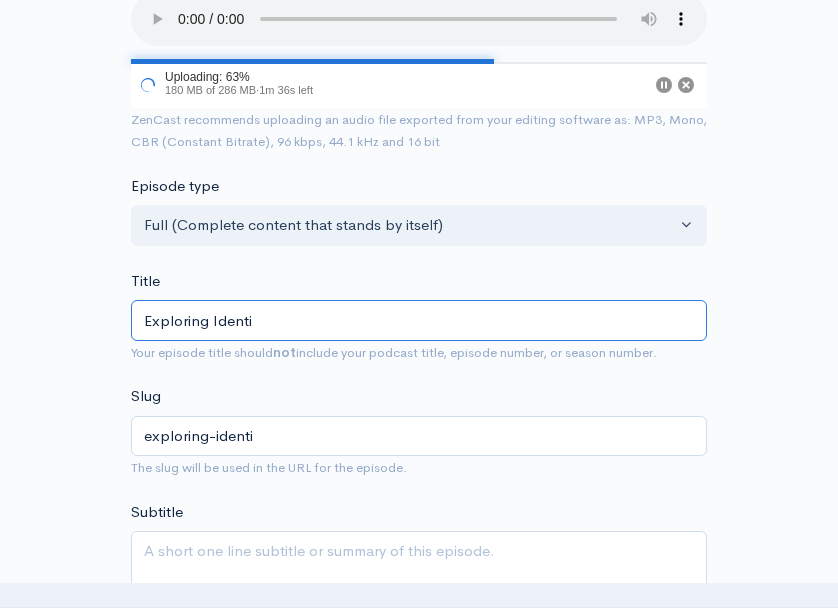 type on "Exploring Identit" 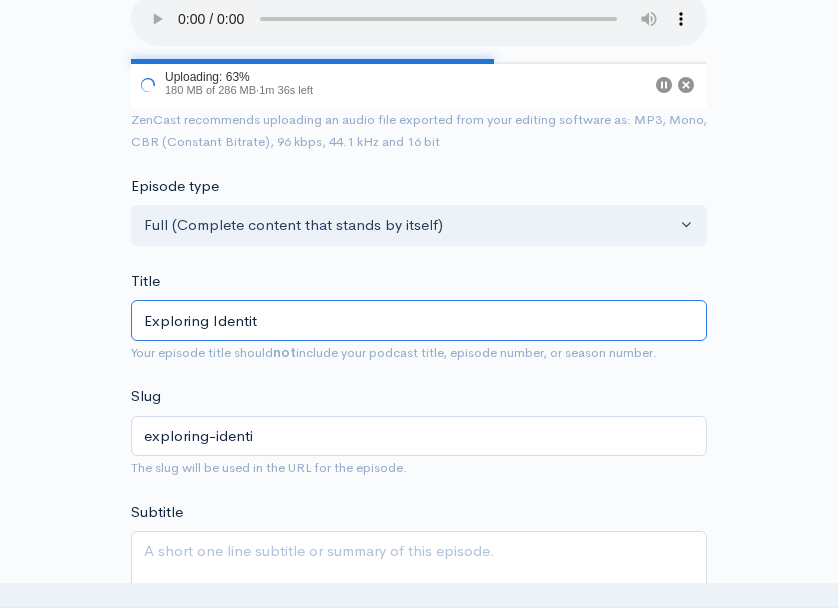 type on "exploring-identit" 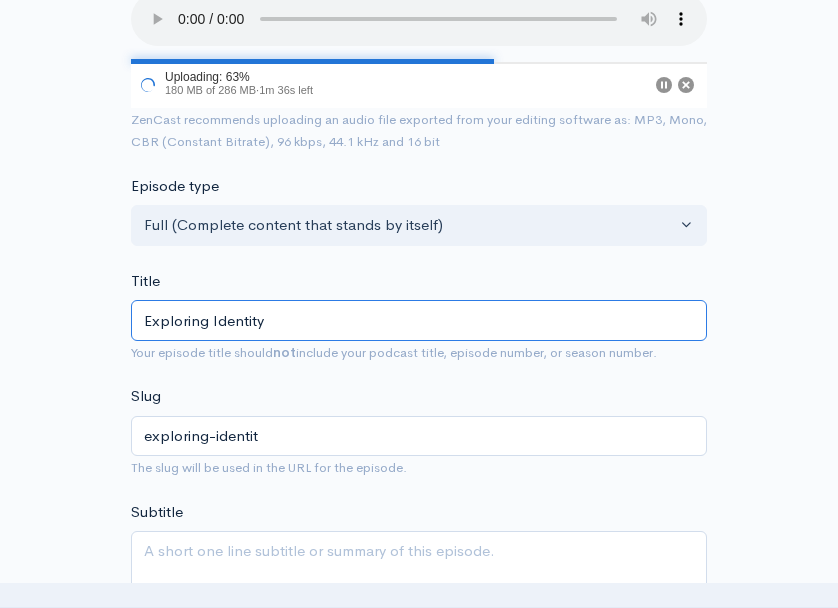 type on "Exploring Identity" 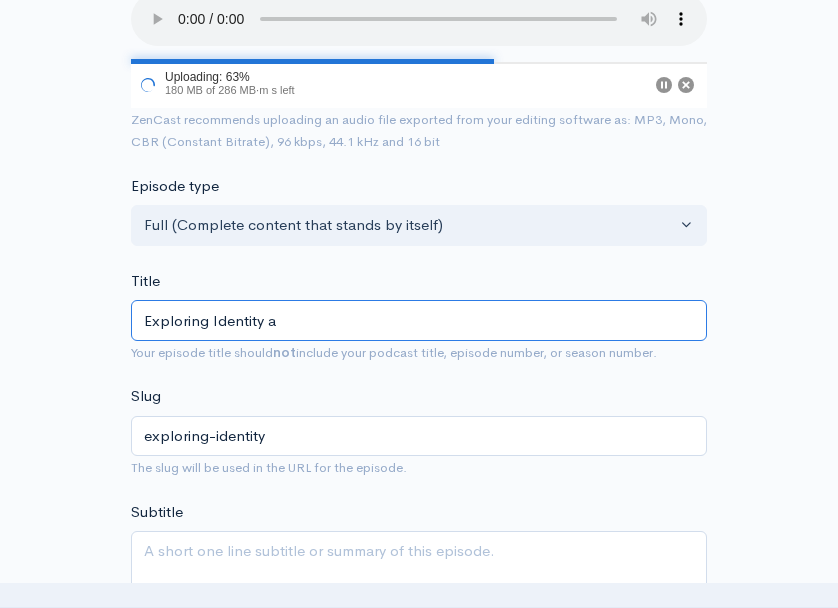 type on "Exploring Identity an" 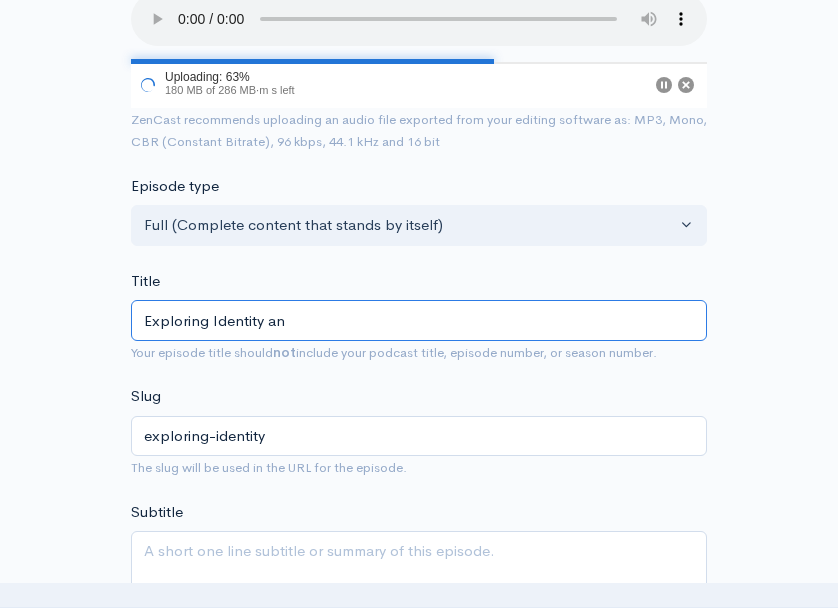 type on "exploring-identity-an" 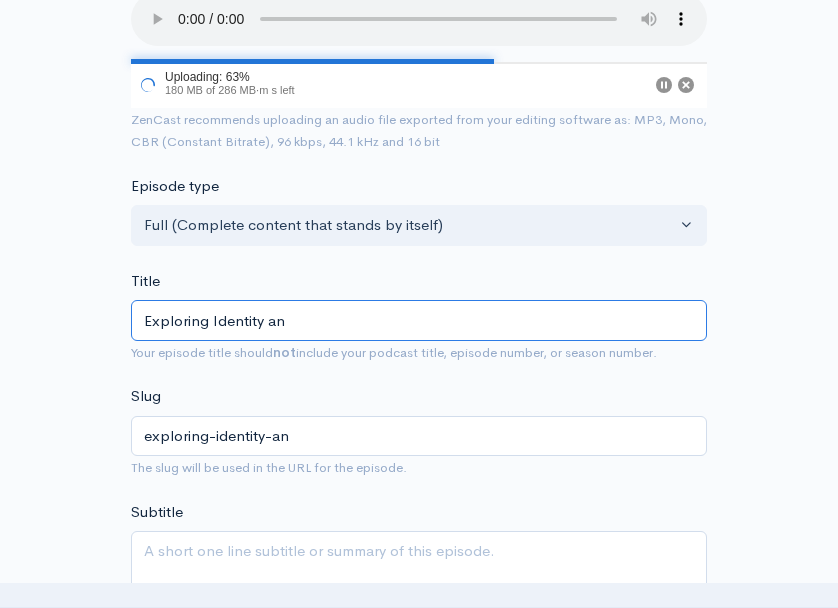 type on "Exploring Identity and" 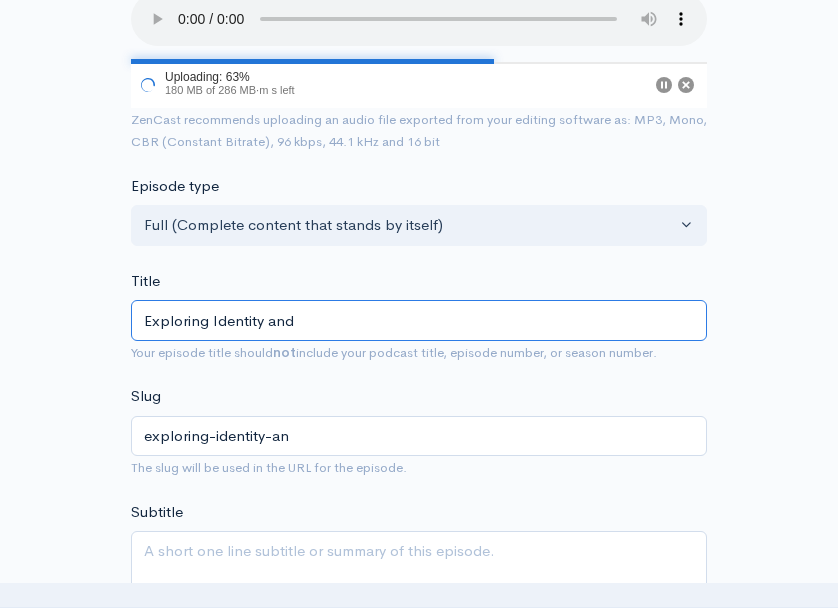 type on "exploring-identity-and" 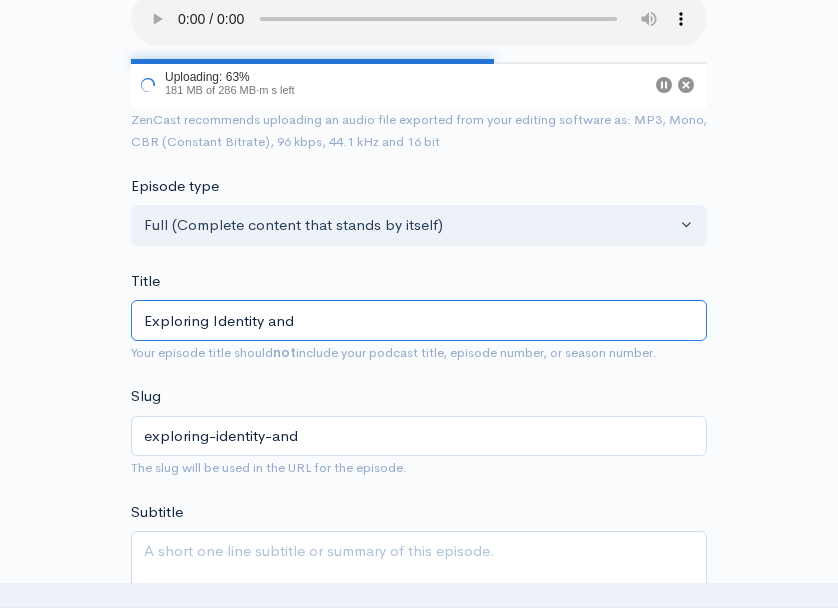 type on "Exploring Identity and M" 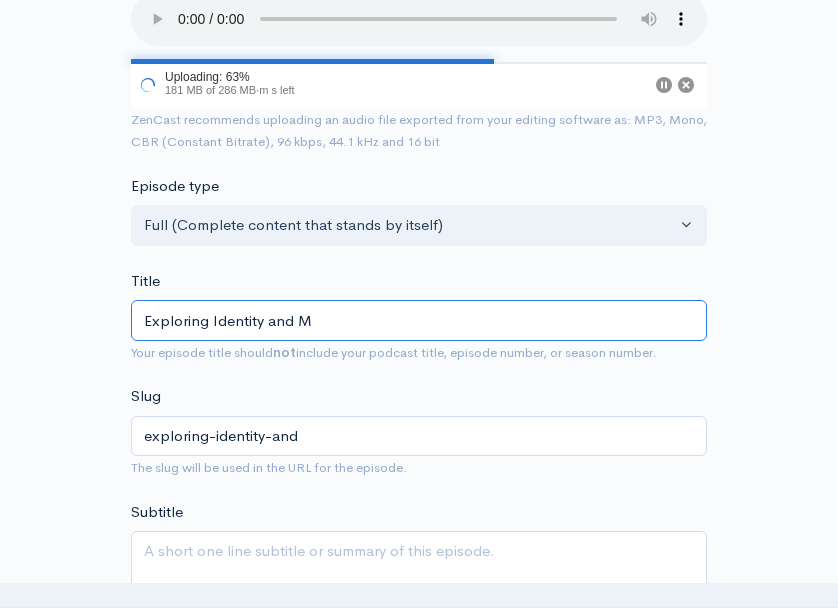 type on "exploring-identity-and-m" 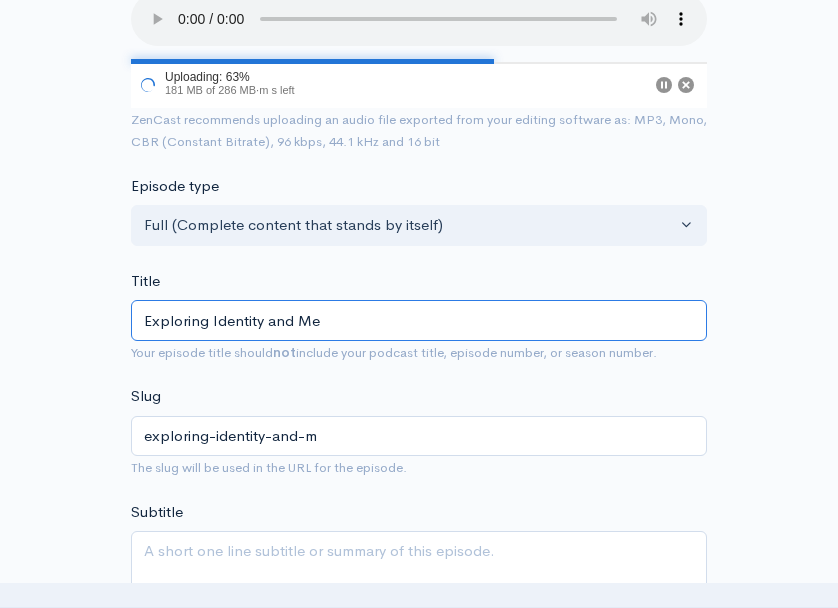 type on "Exploring Identity and Men" 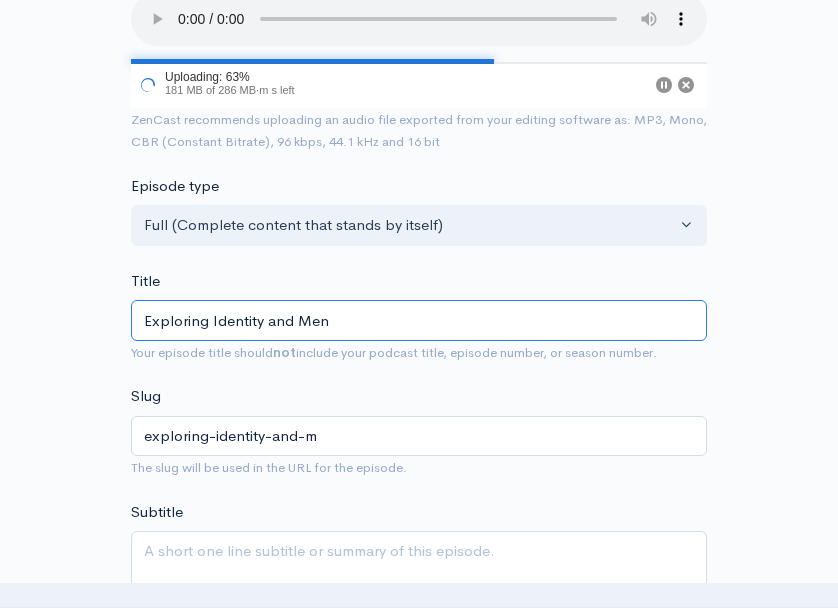 type on "exploring-identity-and-men" 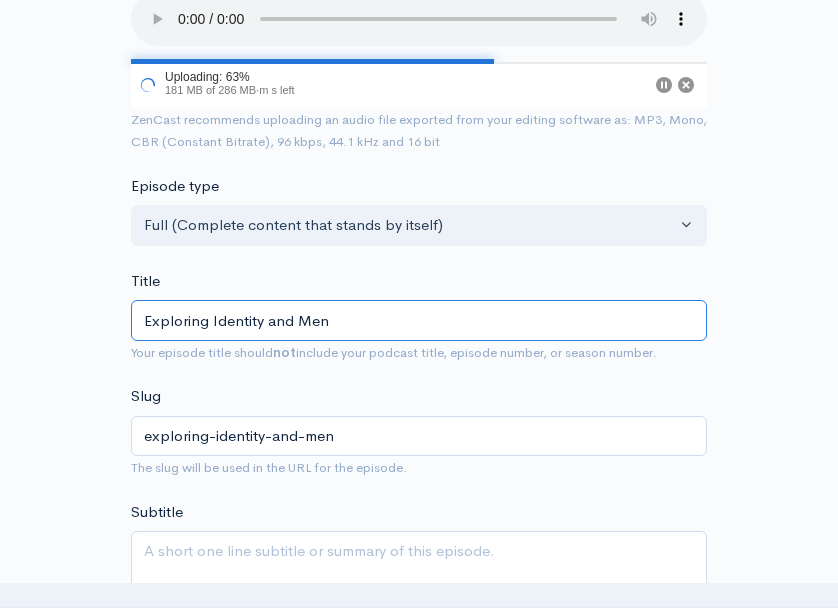 type on "Exploring Identity and Ment" 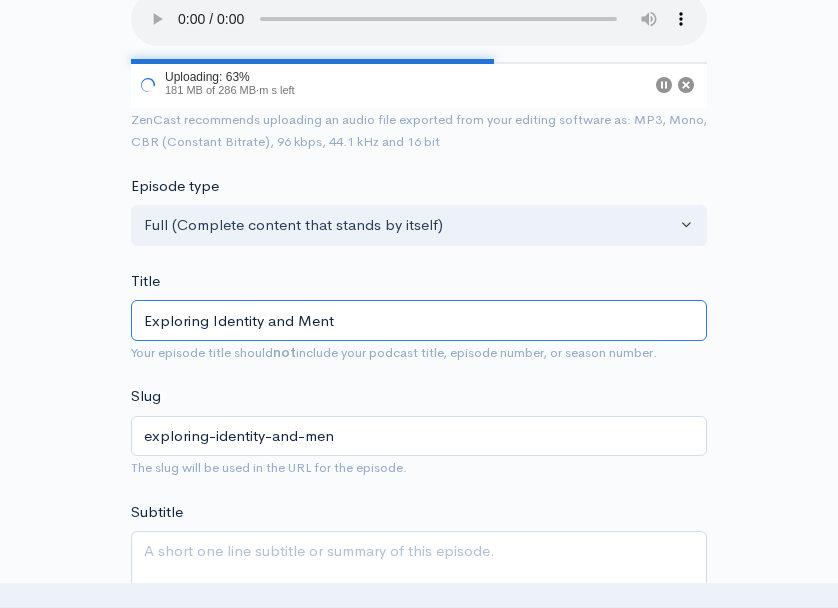 type on "exploring-identity-and-ment" 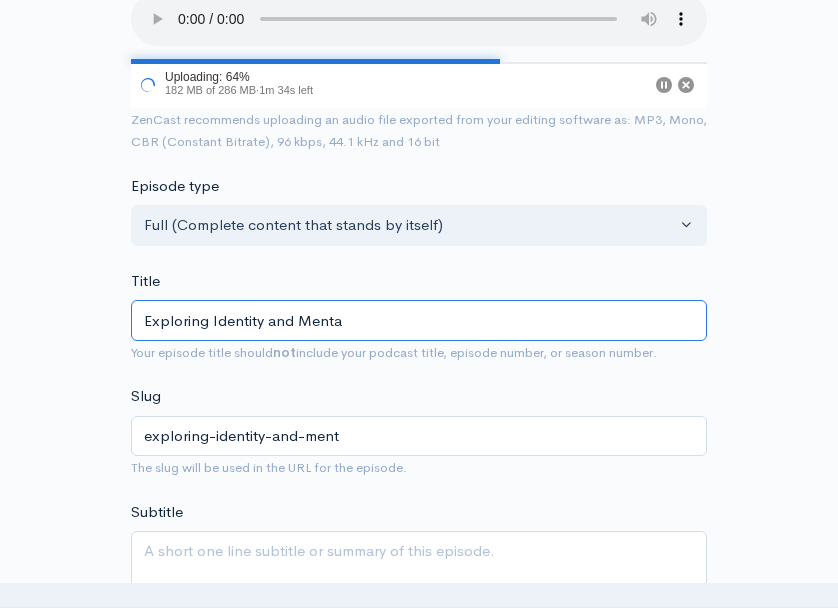type on "Exploring Identity and Mental" 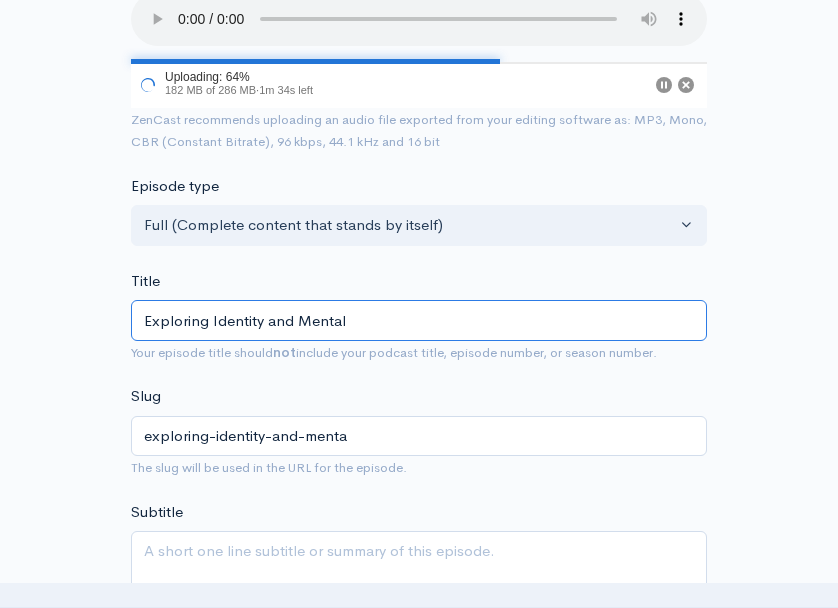 type on "Exploring Identity and Mental" 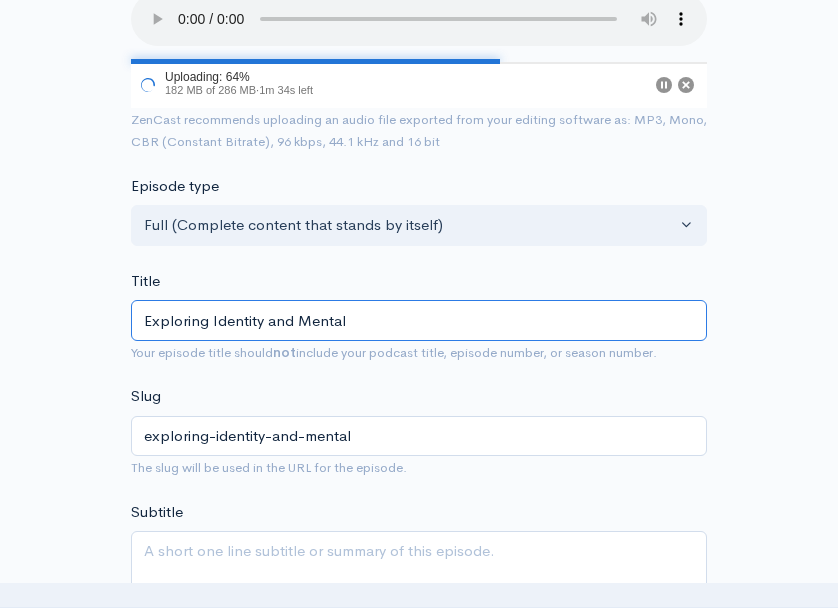 type on "Exploring Identity and Mental H" 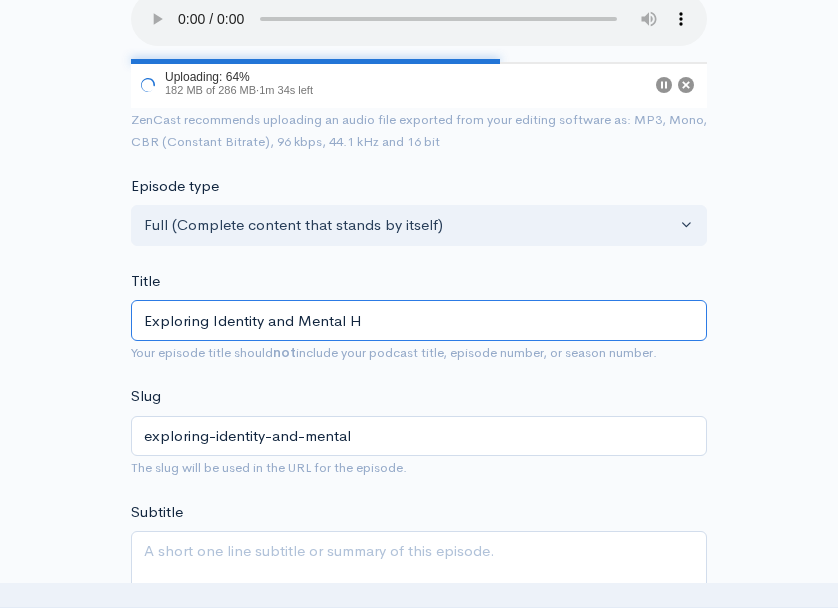 type on "exploring-identity-and-mental-h" 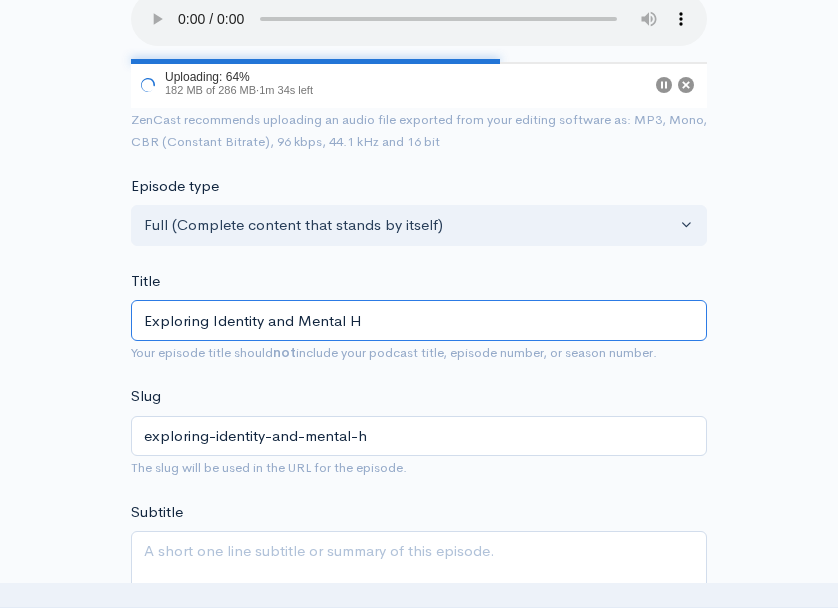 type on "Exploring Identity and Mental He" 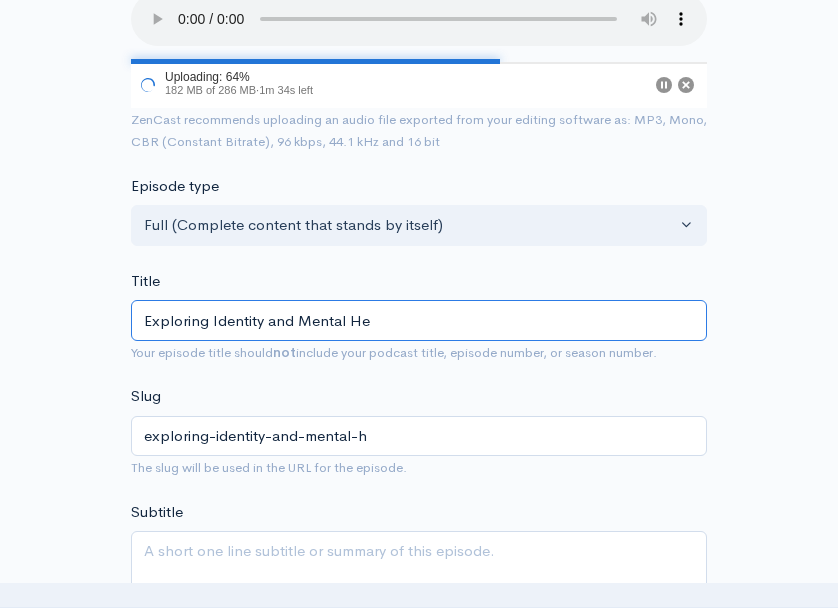 type on "exploring-identity-and-mental-he" 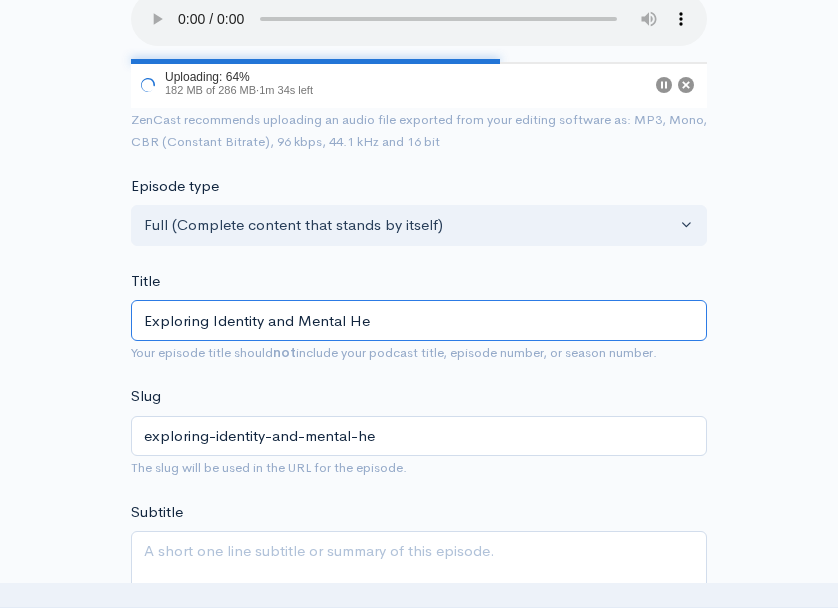 type on "Exploring Identity and Mental Heal" 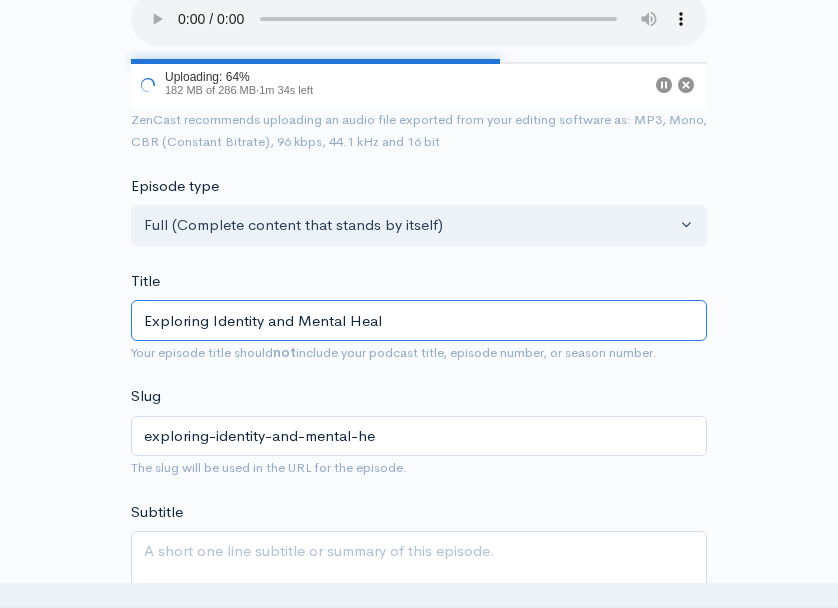 type on "exploring-identity-and-mental-heal" 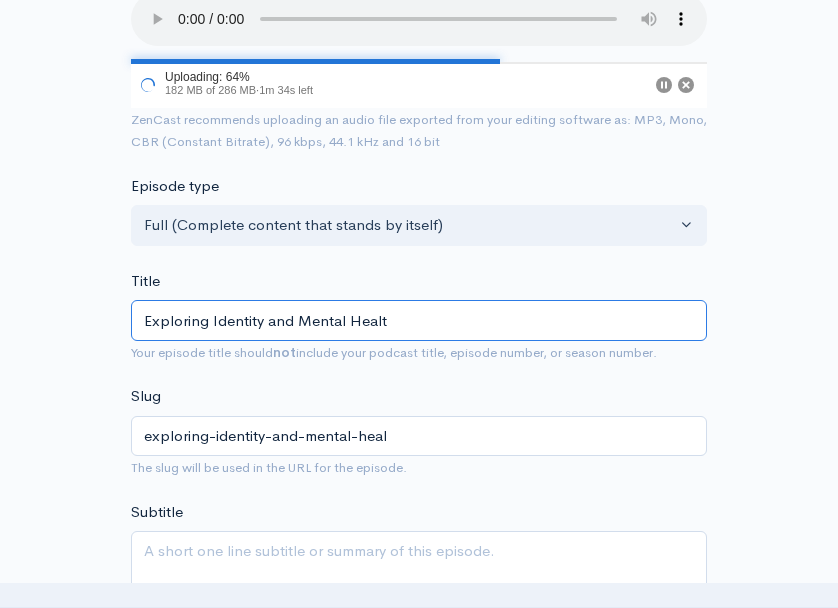 type on "Exploring Identity and Mental Health" 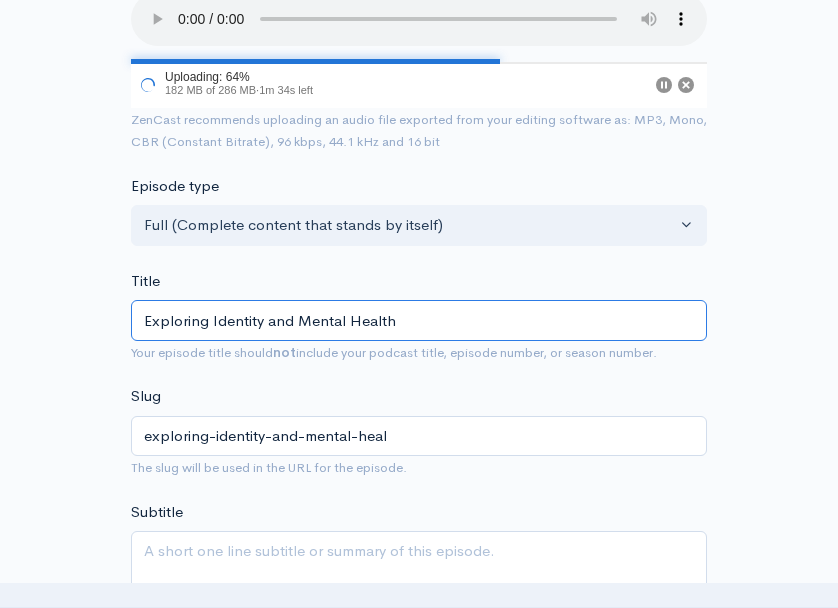 type on "exploring-identity-and-mental-health" 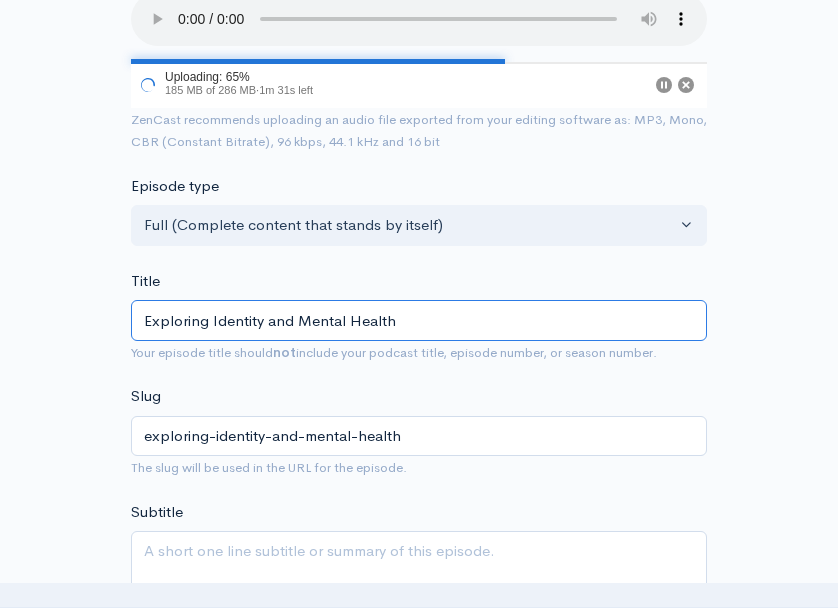 type on "Exploring Identity and Mental Health T" 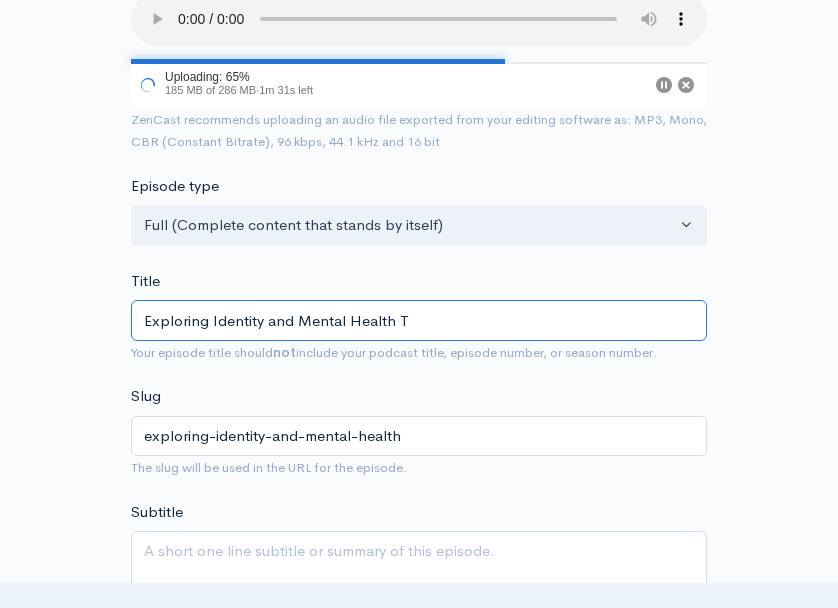 type on "exploring-identity-and-mental-health-t" 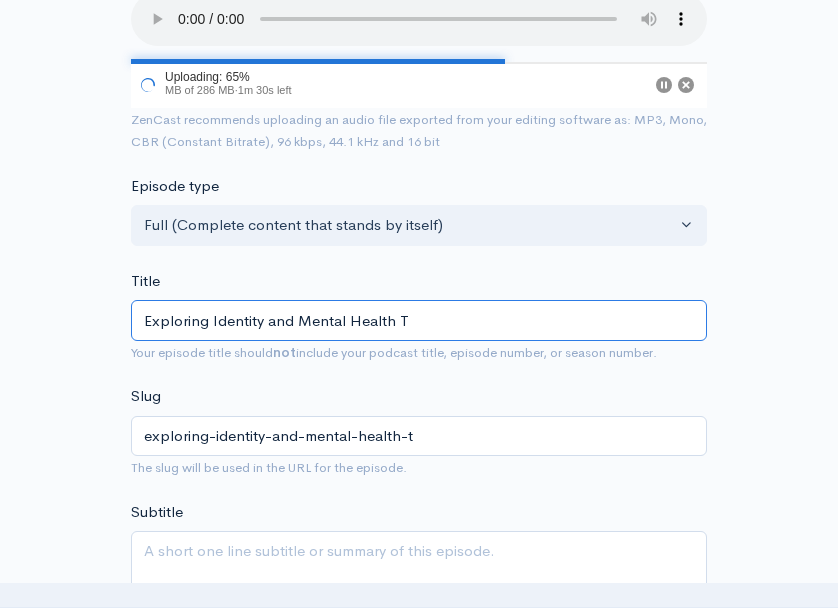 type on "Exploring Identity and Mental Health Th" 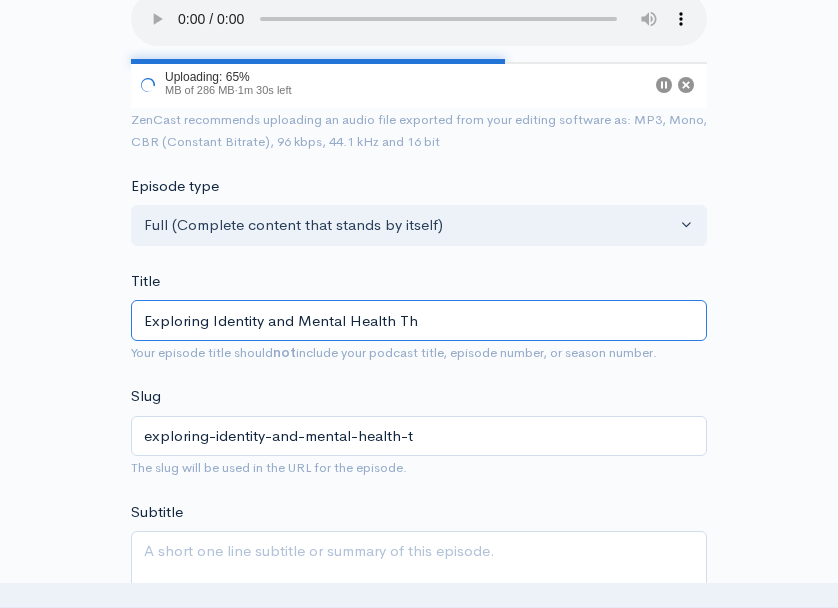 type on "exploring-identity-and-mental-health-th" 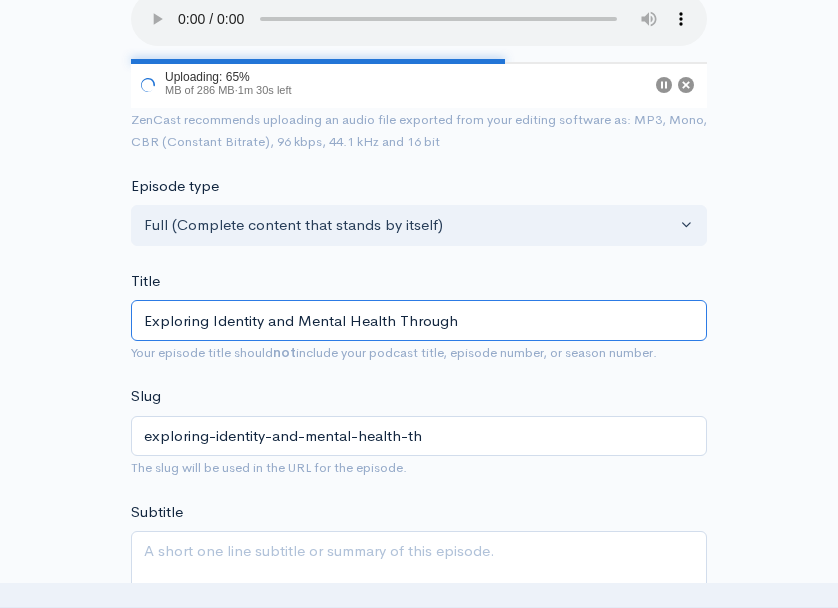 type on "Exploring Identity and Mental Health Thro" 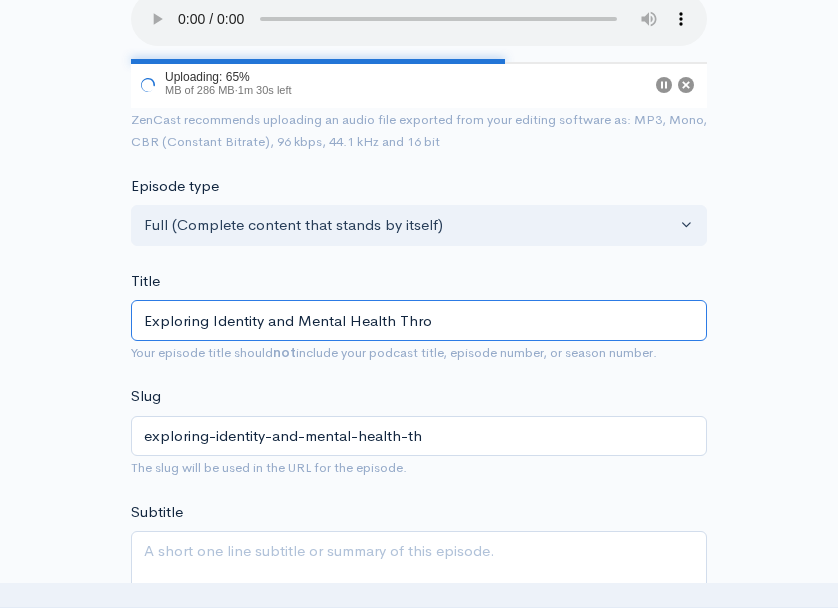 type on "exploring-identity-and-mental-health-thro" 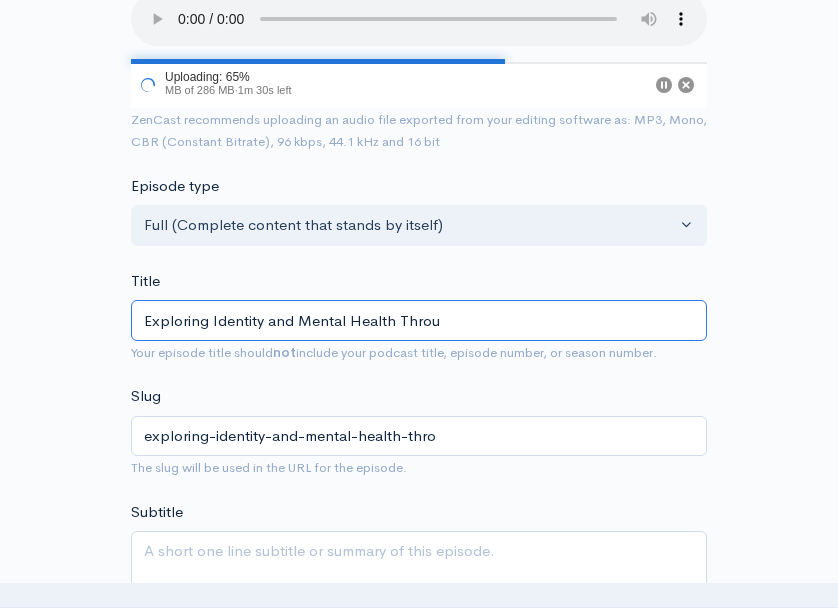 type on "Exploring Identity and Mental Health Throug" 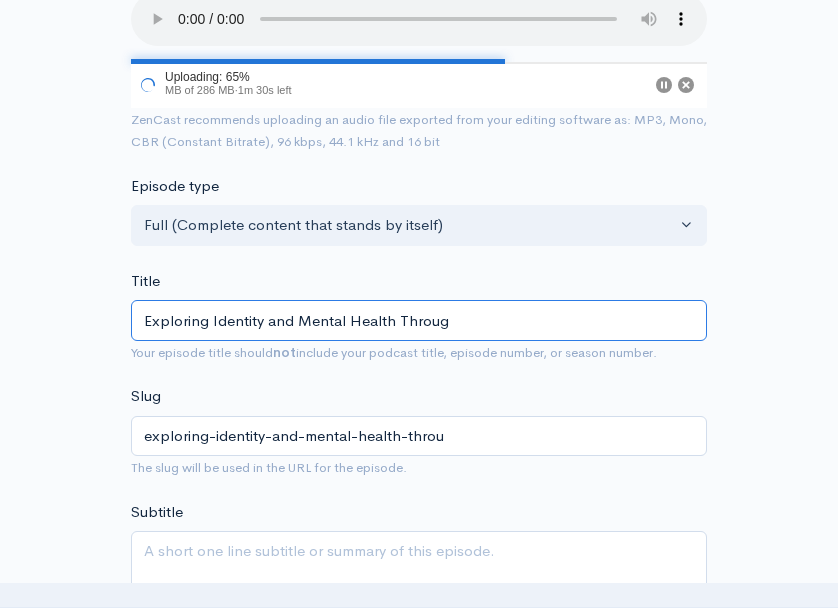 type on "Exploring Identity and Mental Health Through" 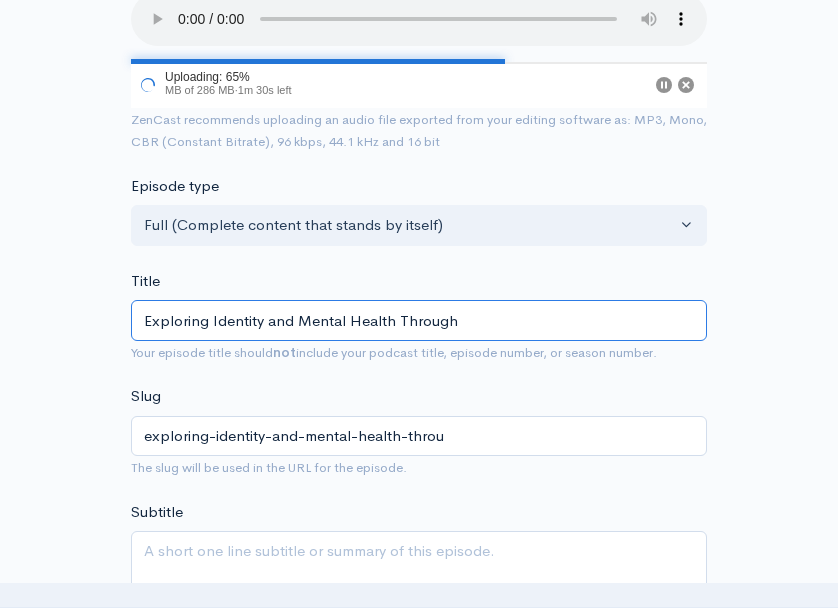 type on "exploring-identity-and-mental-health-through" 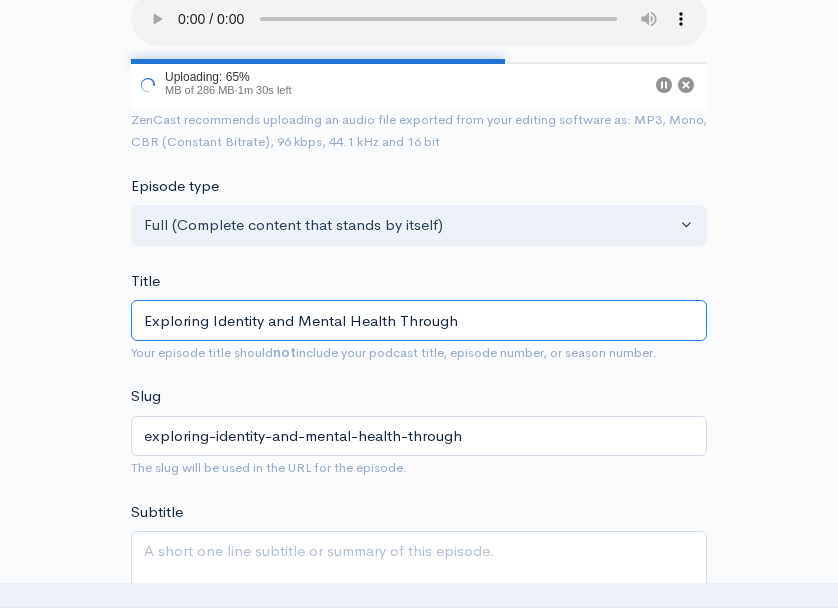 type on "Exploring Identity and Mental Health Through C" 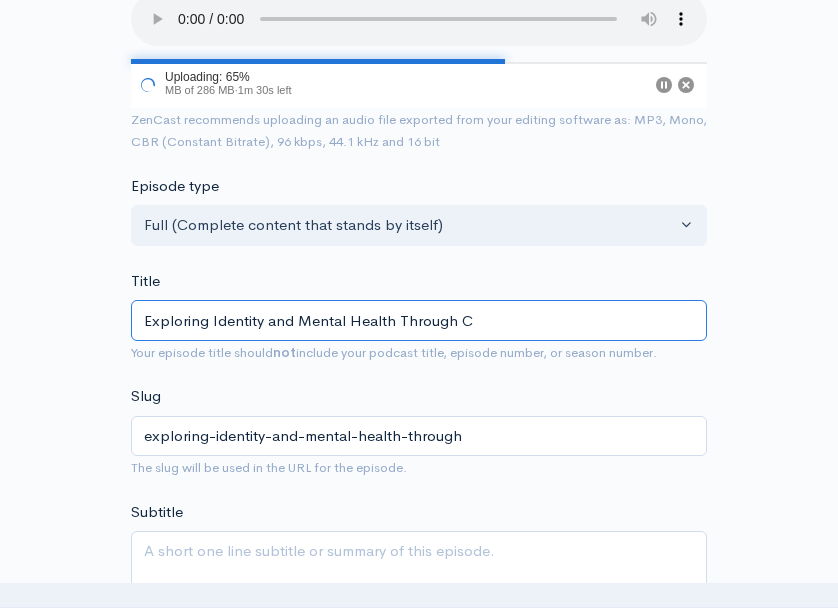 type on "exploring-identity-and-mental-health-through-c" 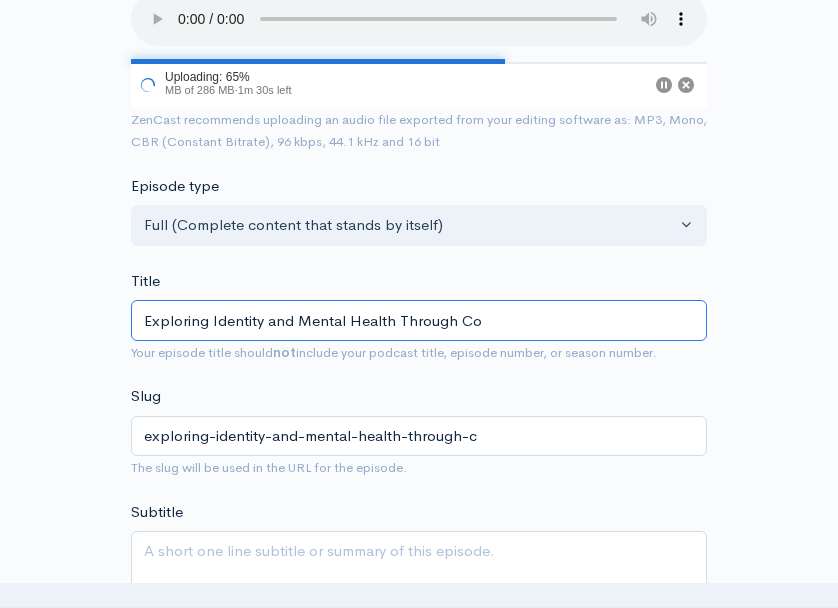 type on "Exploring Identity and Mental Health Through Com" 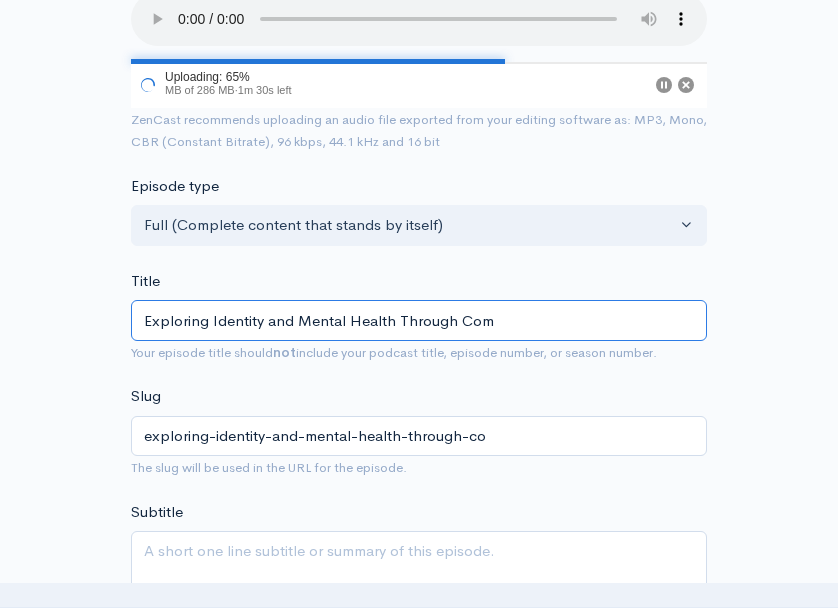 type on "exploring-identity-and-mental-health-through-com" 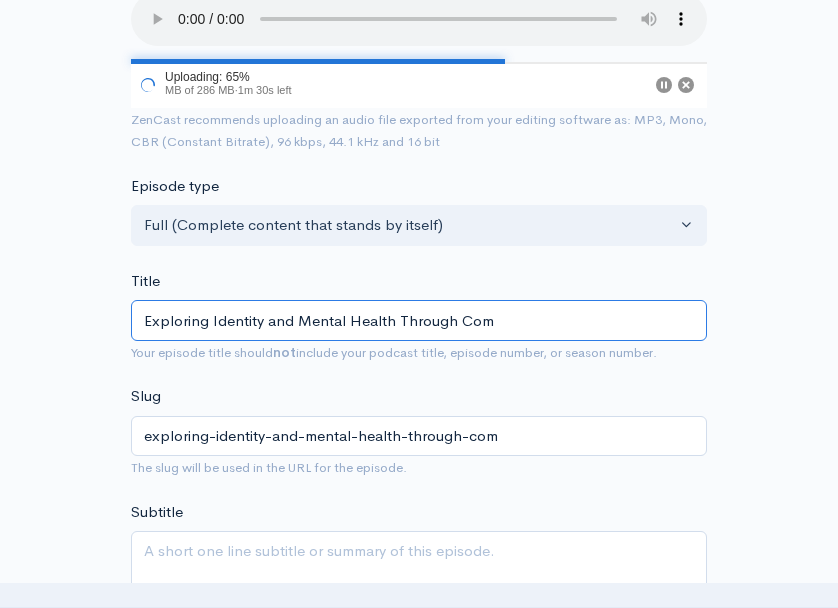 type on "Exploring Identity and Mental Health Through Comi" 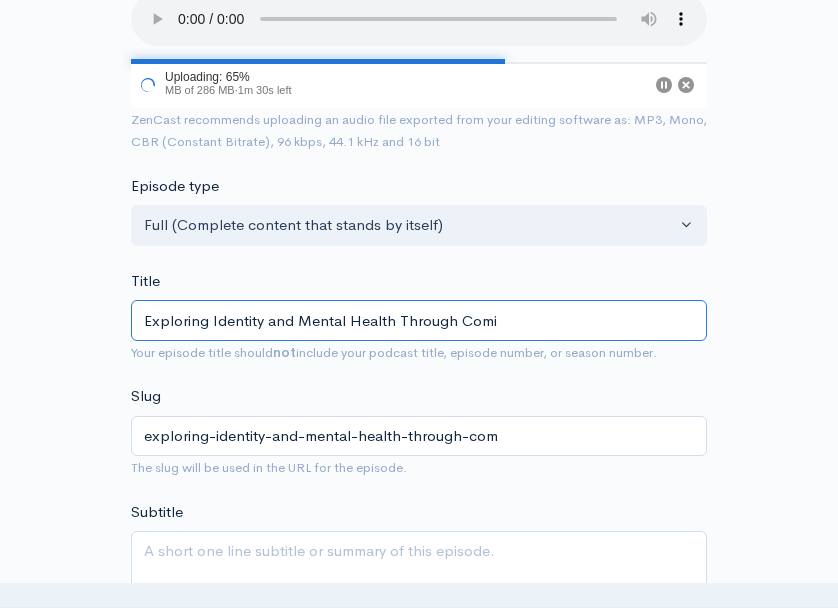 type on "exploring-identity-and-mental-health-through-comi" 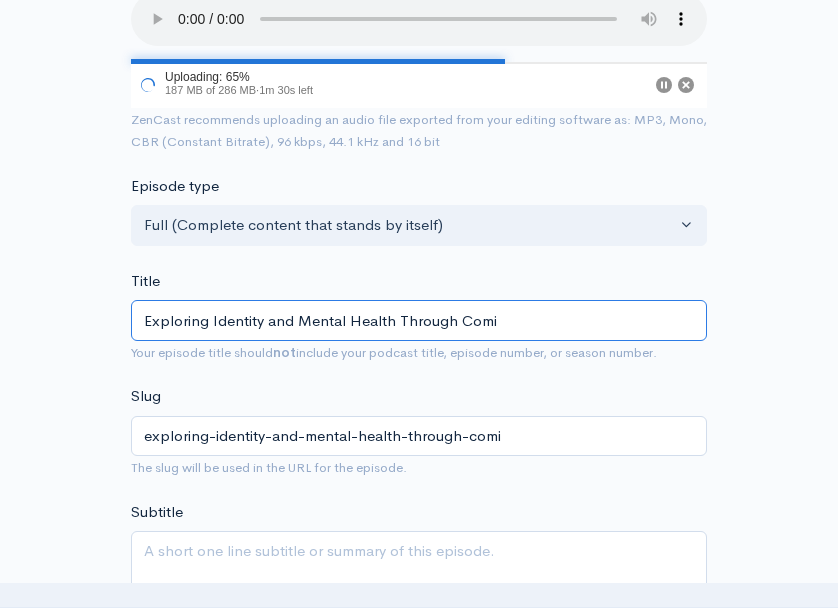 type on "Exploring Identity and Mental Health Through Comic" 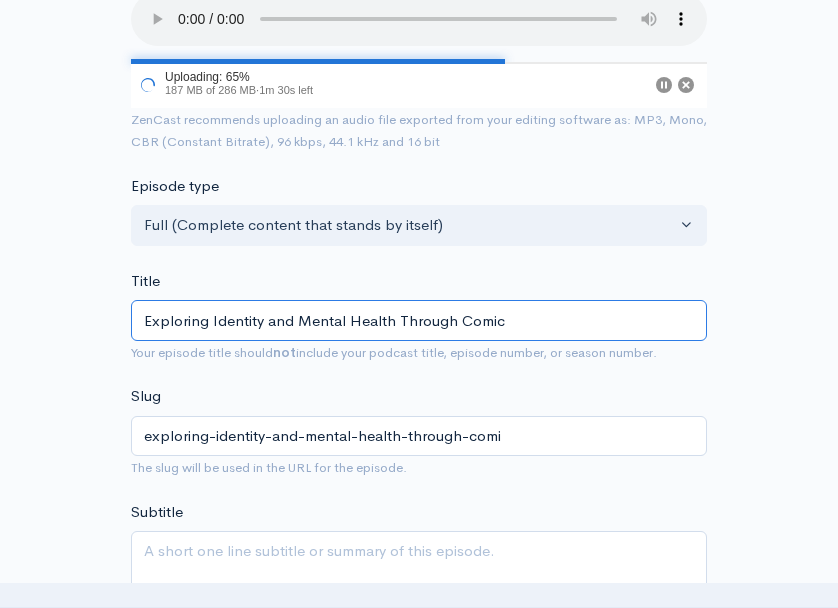 type on "exploring-identity-and-mental-health-through-comic" 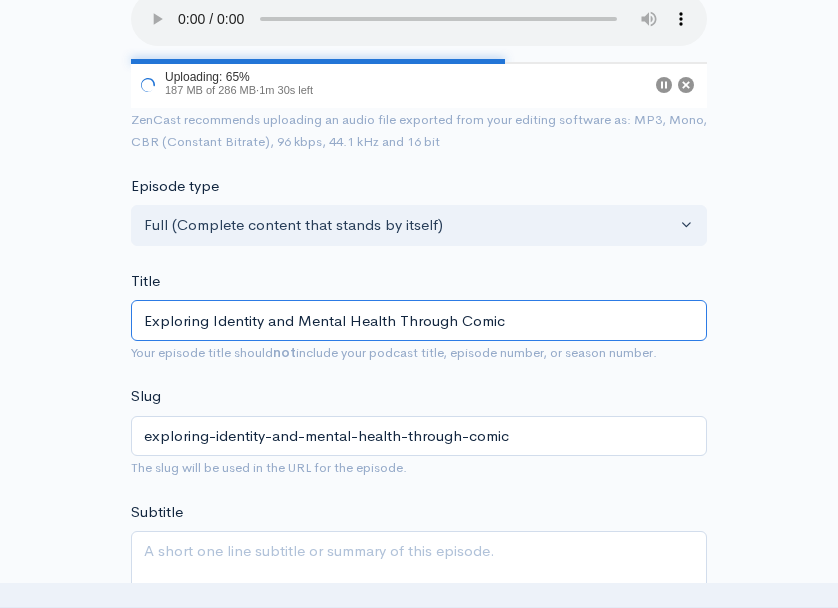 type on "Exploring Identity and Mental Health Through Comics" 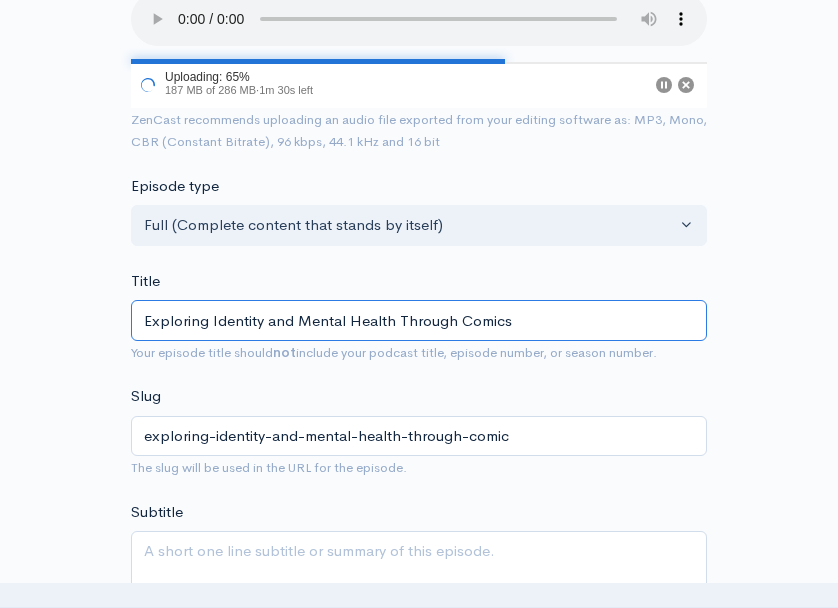 type on "exploring-identity-and-mental-health-through-comics" 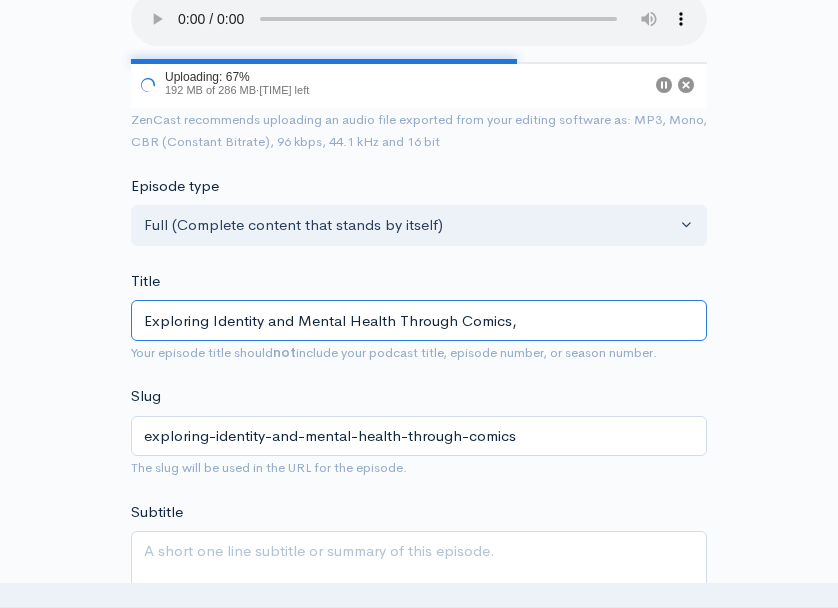 type on "Exploring Identity and Mental Health Through Comics, A" 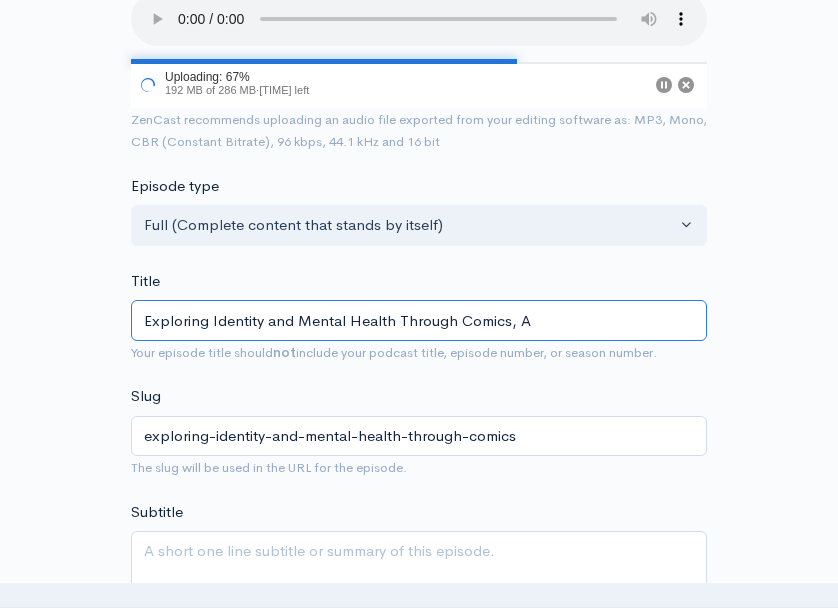 type on "exploring-identity-and-mental-health-through-comics-a" 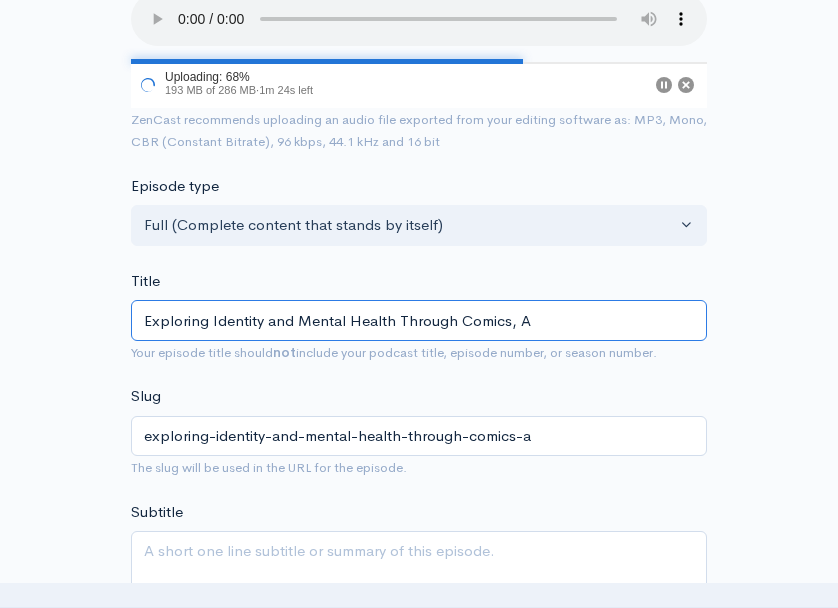 type on "Exploring Identity and Mental Health Through Comics, An" 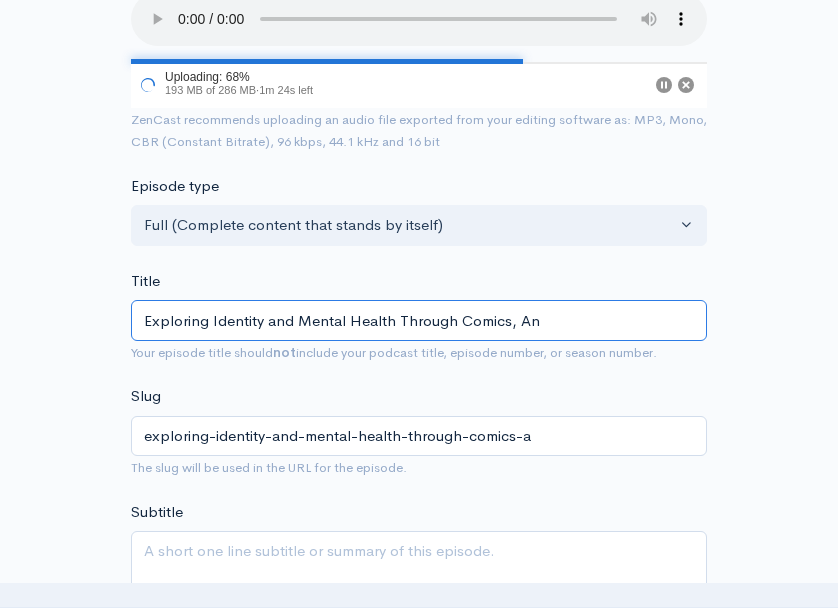 type on "exploring-identity-and-mental-health-through-comics-an" 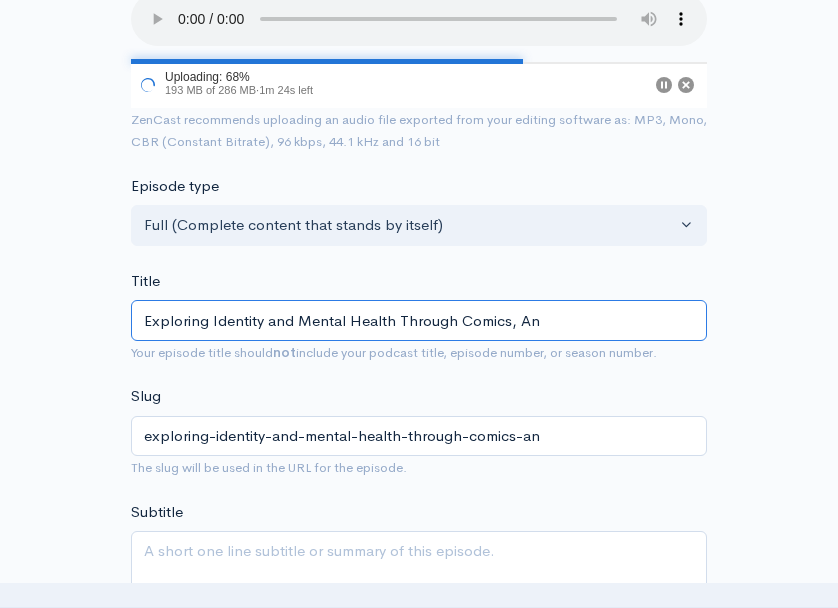 type on "Exploring Identity and Mental Health Through Comics, Ani" 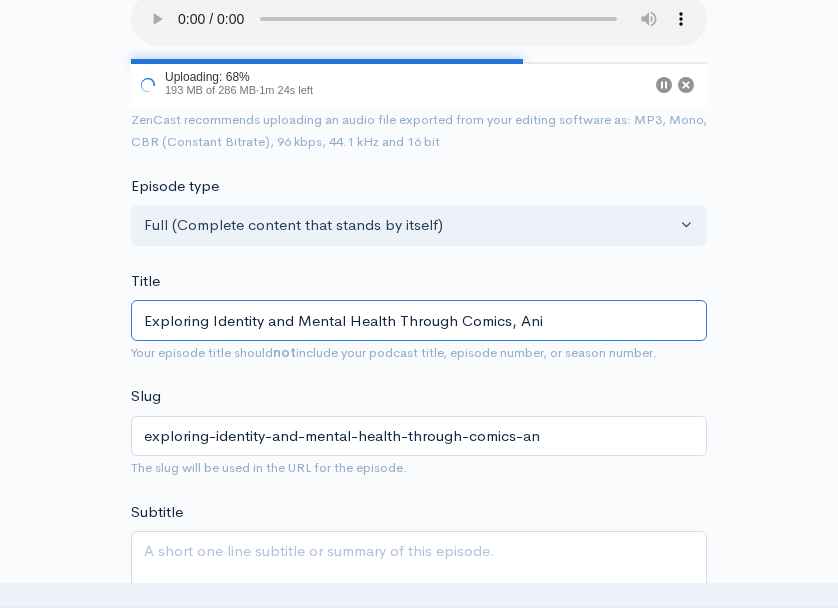 type on "exploring-identity-and-mental-health-through-comics-ani" 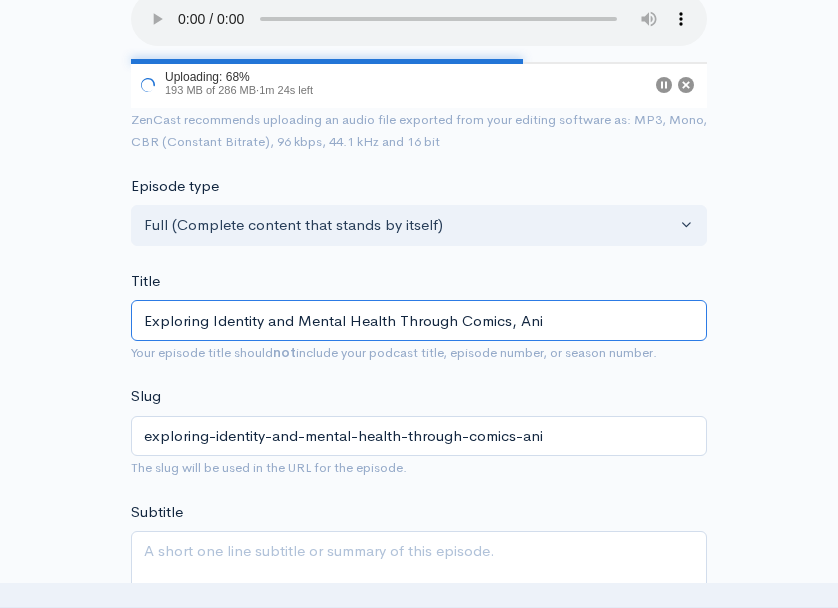 type on "Exploring Identity and Mental Health Through Comics, Anim" 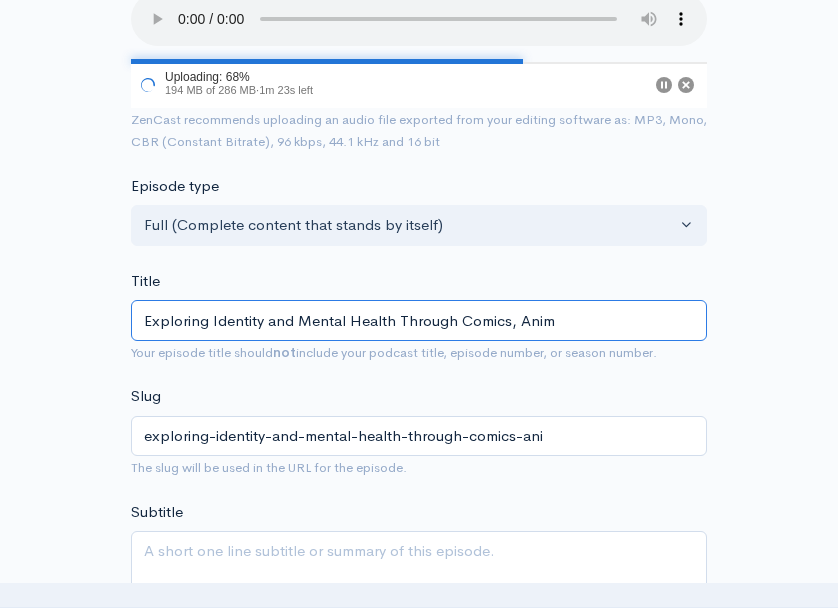 type on "exploring-identity-and-mental-health-through-comics-anim" 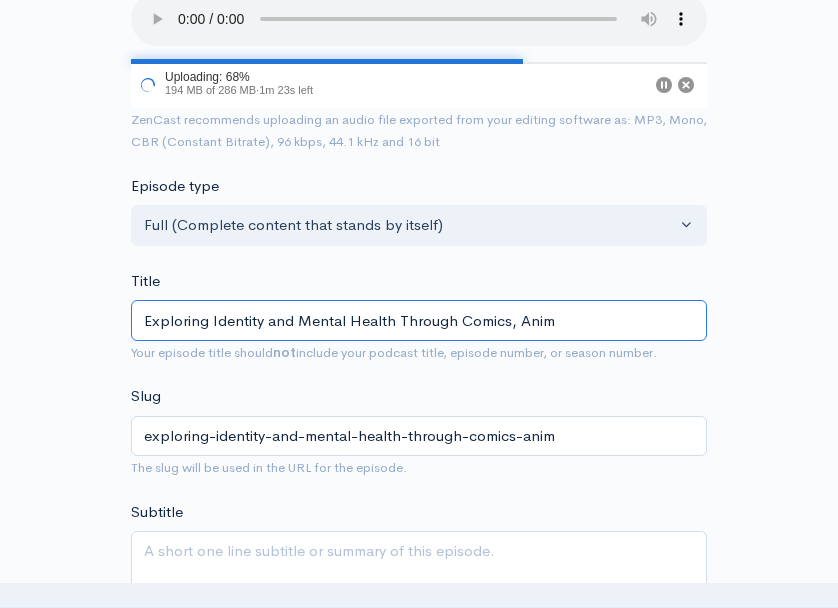 type on "Exploring Identity and Mental Health Through Comics, Anime" 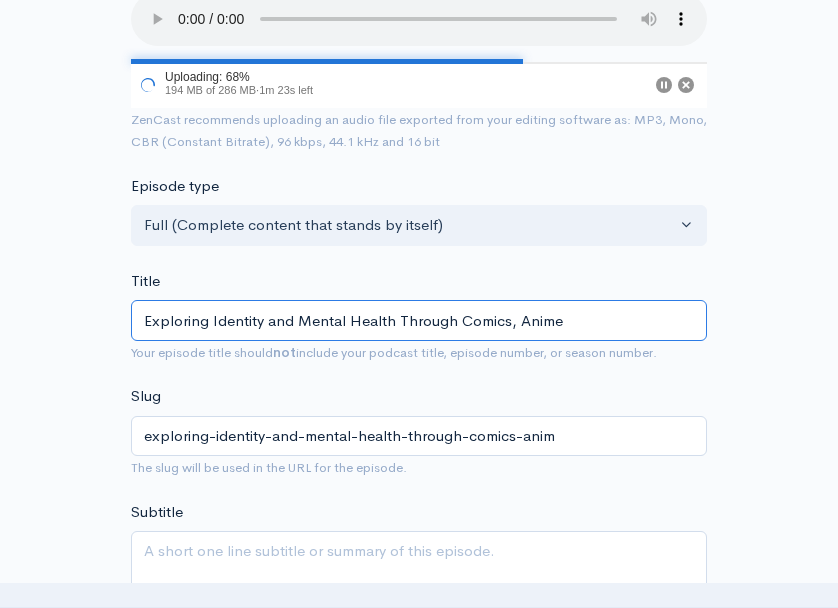 type on "exploring-identity-and-mental-health-through-comics-anime" 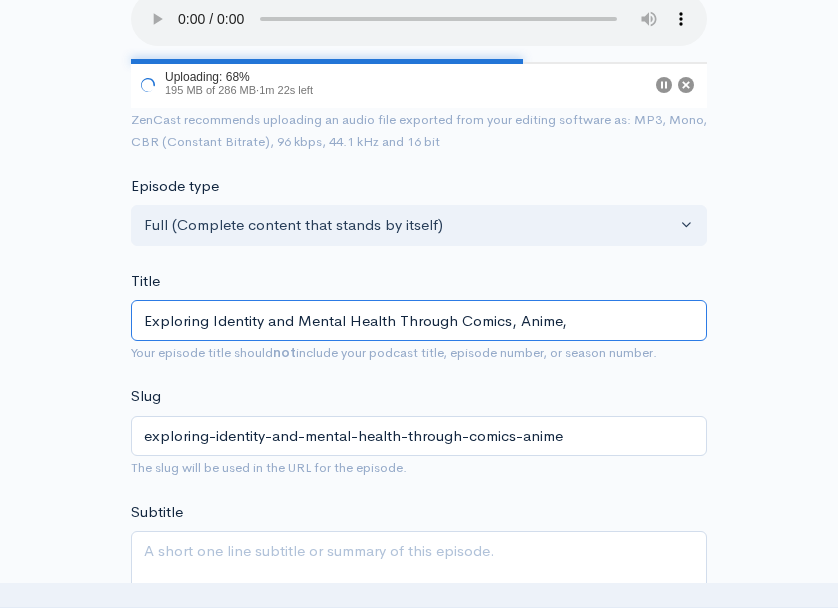 type on "Exploring Identity and Mental Health Through Comics, Anime, a" 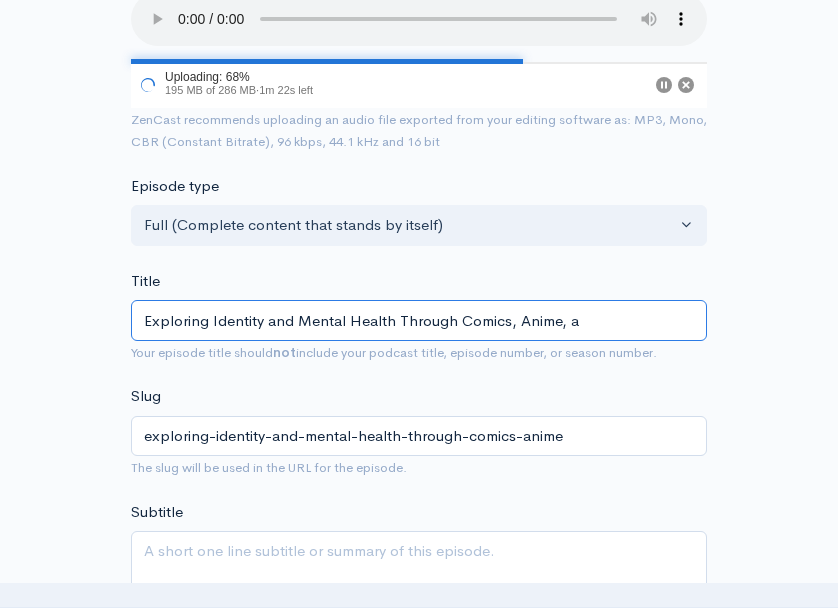 type on "exploring-identity-and-mental-health-through-comics-anime-a" 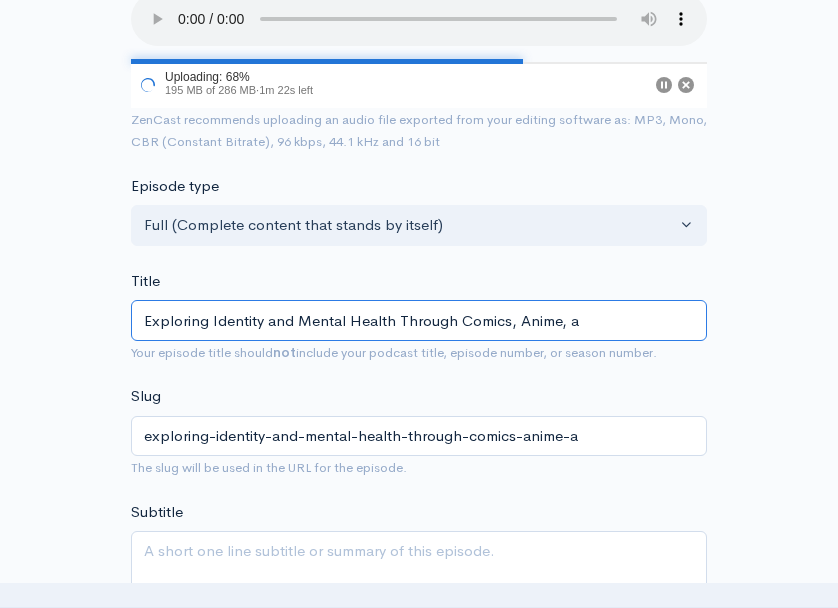 type on "Exploring Identity and Mental Health Through Comics, Anime, an" 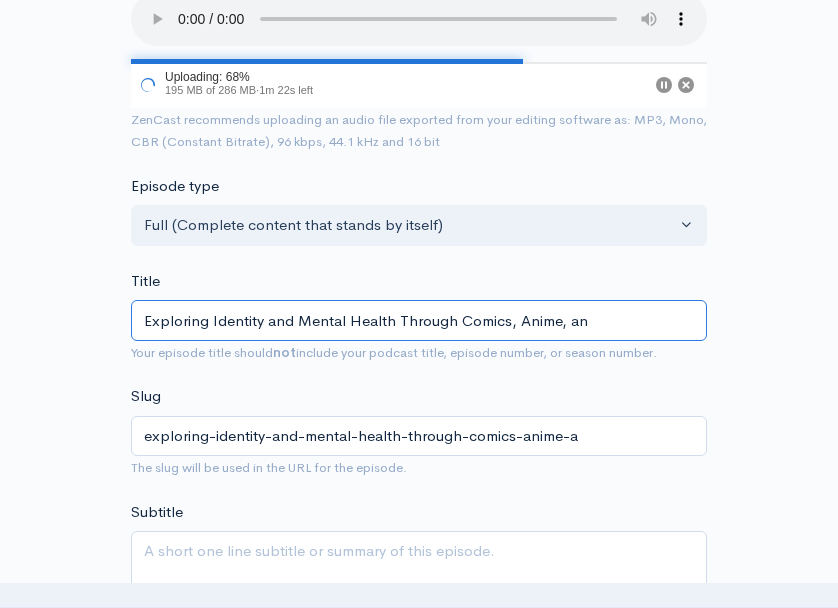 type on "exploring-identity-and-mental-health-through-comics-anime-an" 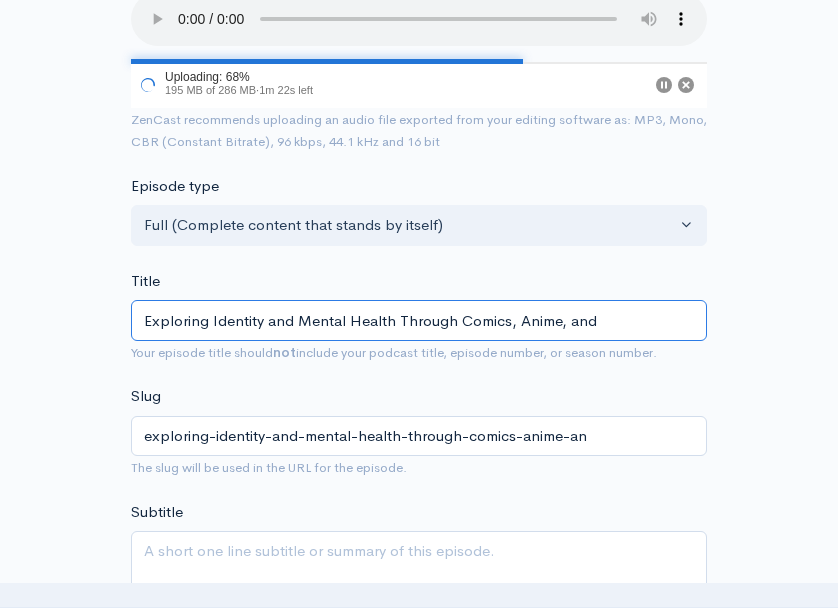 type on "Exploring Identity and Mental Health Through Comics, Anime, and" 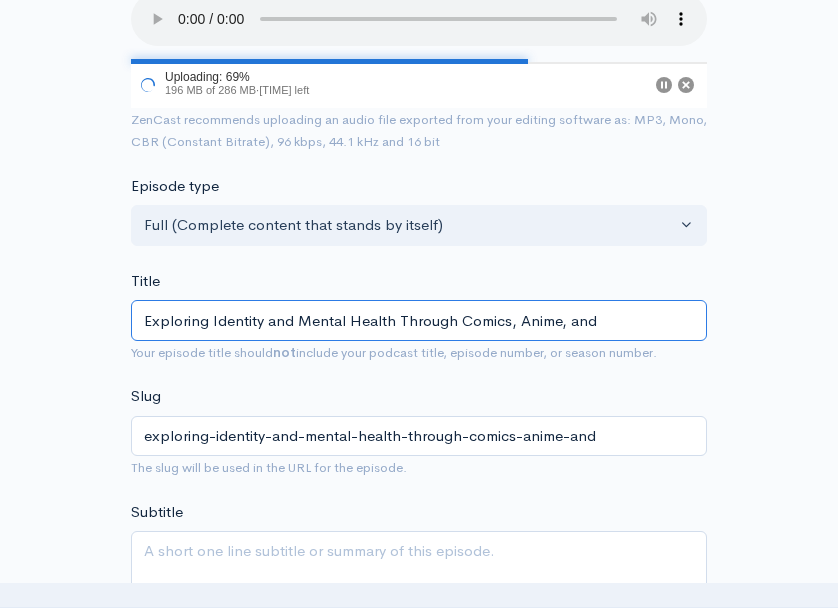 type on "Exploring Identity and Mental Health Through Comics, Anime, and C" 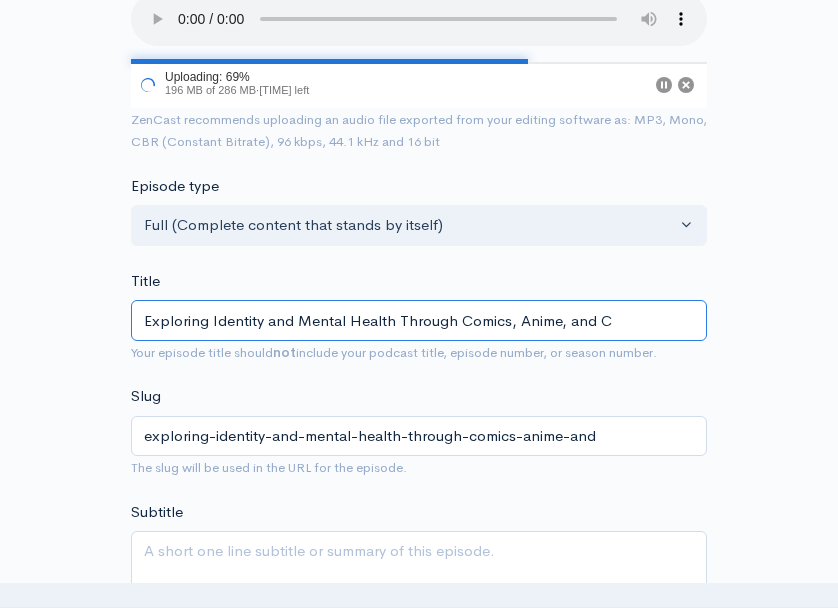 type on "exploring-identity-and-mental-health-through-comics-anime-and-c" 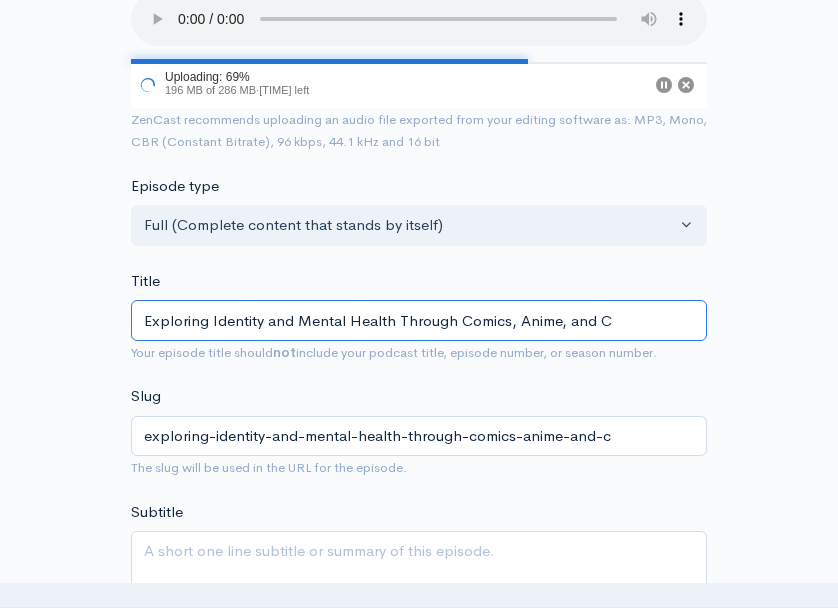 type on "Exploring Identity and Mental Health Through Comics, Anime, and Cu" 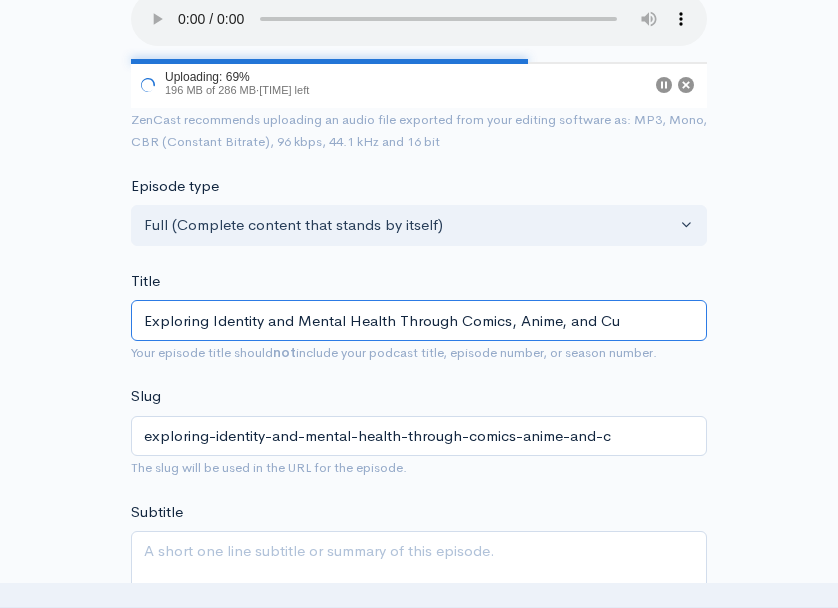 type on "exploring-identity-and-mental-health-through-comics-anime-and-cu" 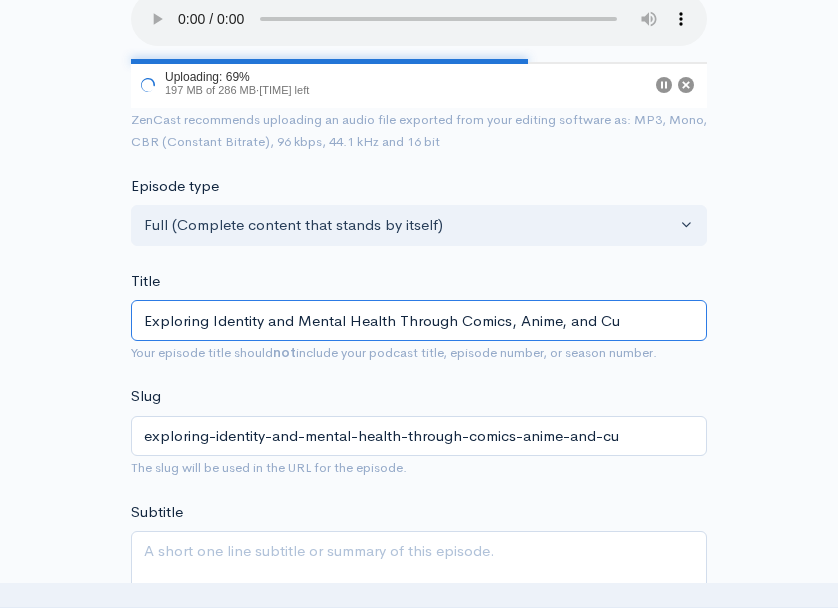 type on "Exploring Identity and Mental Health Through Comics, Anime, and Cul" 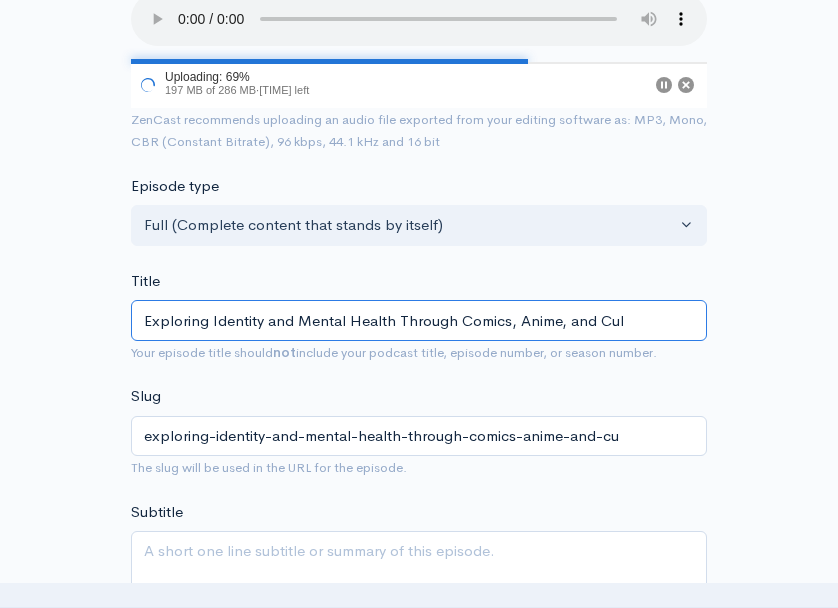 type on "exploring-identity-and-mental-health-through-comics-anime-and-cul" 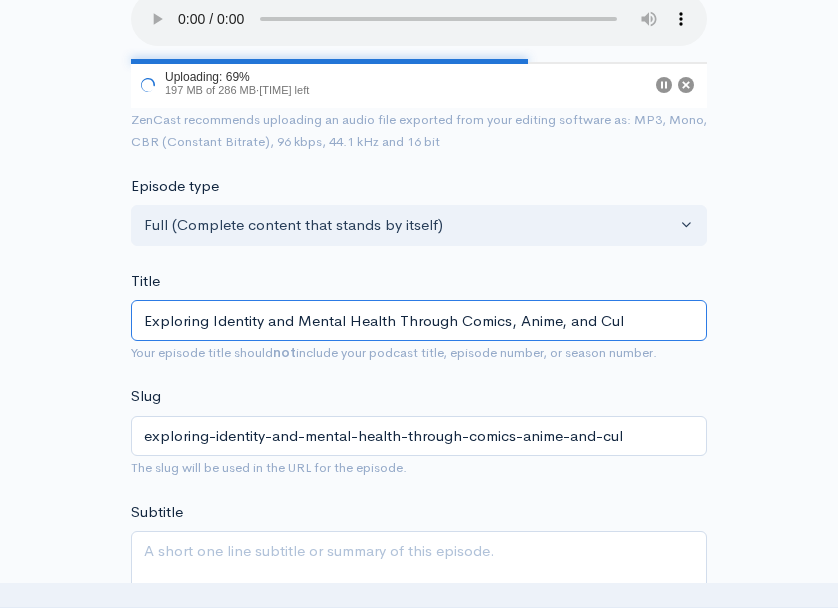 type on "Exploring Identity and Mental Health Through Comics, Anime, and Cult" 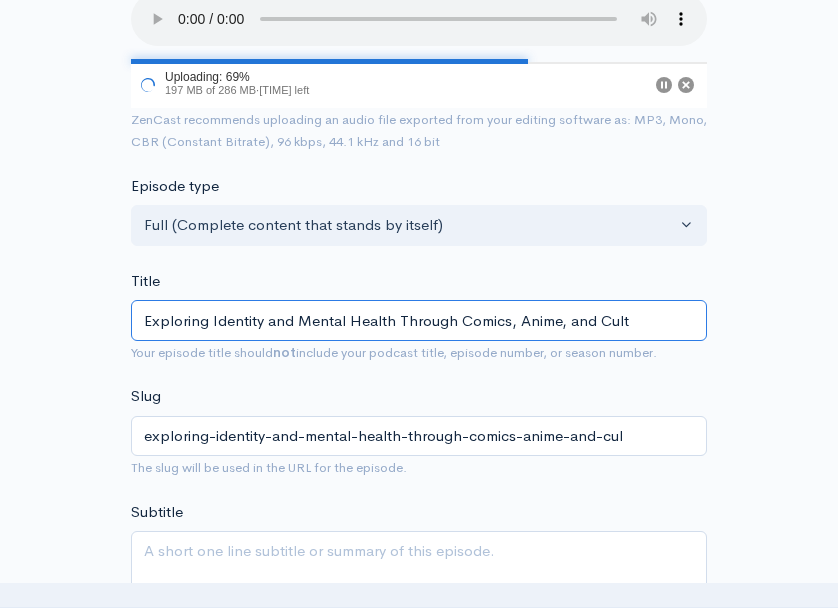 type on "exploring-identity-and-mental-health-through-comics-anime-and-cult" 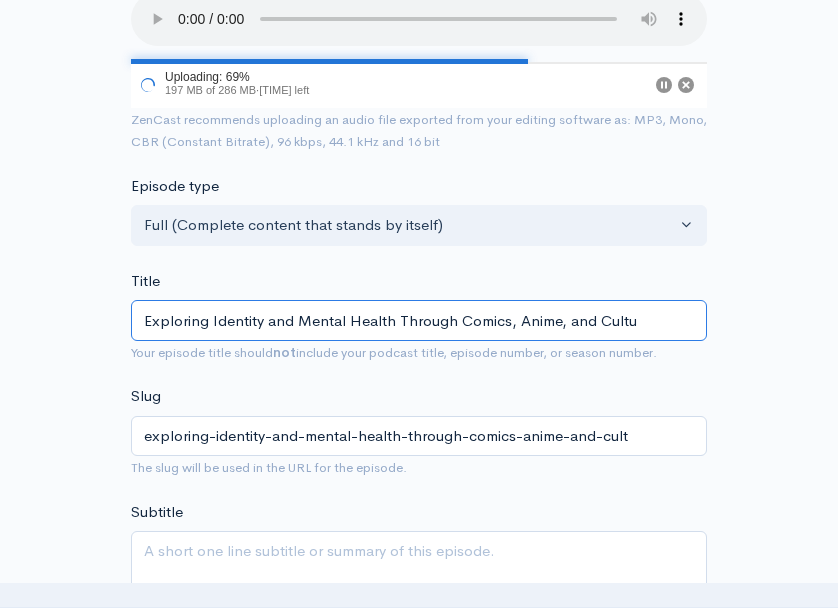 type on "Exploring Identity and Mental Health Through Comics, Anime, and Cultur" 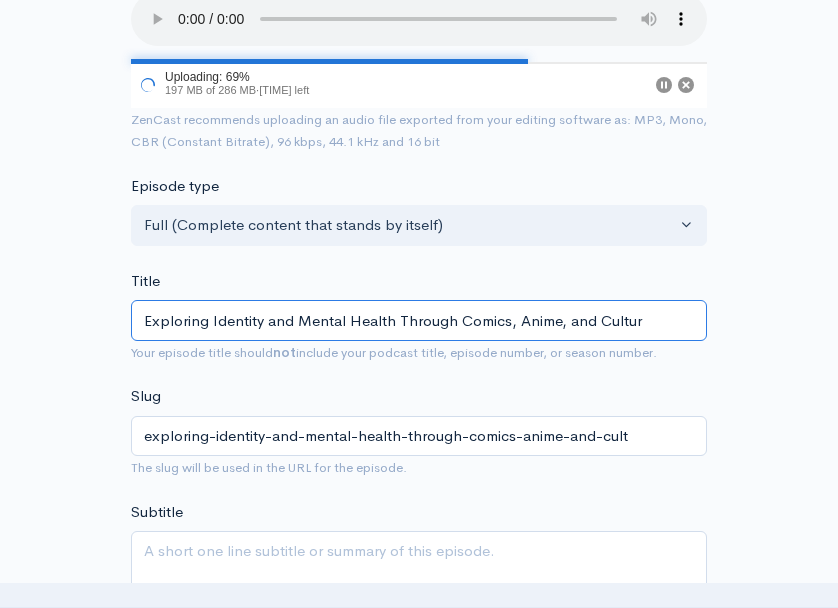 type on "exploring-identity-and-mental-health-through-comics-anime-and-cultur" 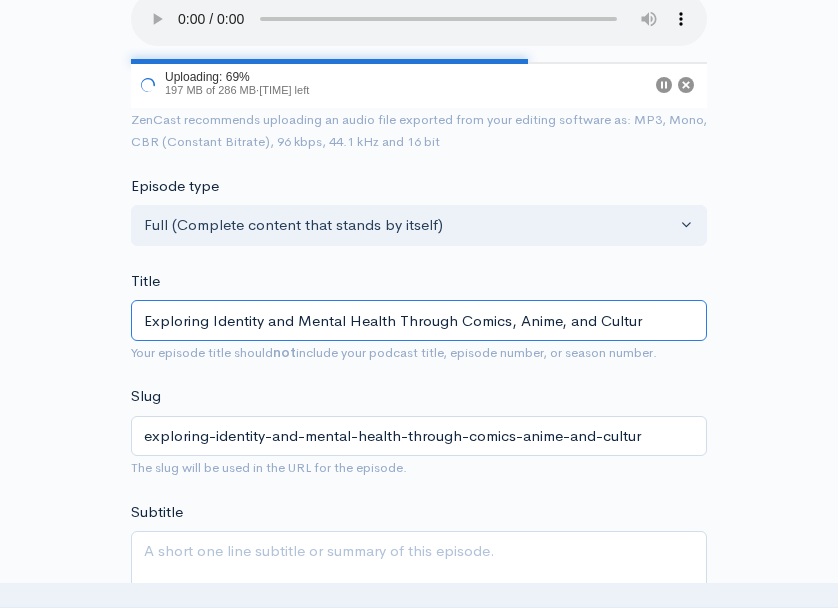 type on "Exploring Identity and Mental Health Through Comics, Anime, and Culture" 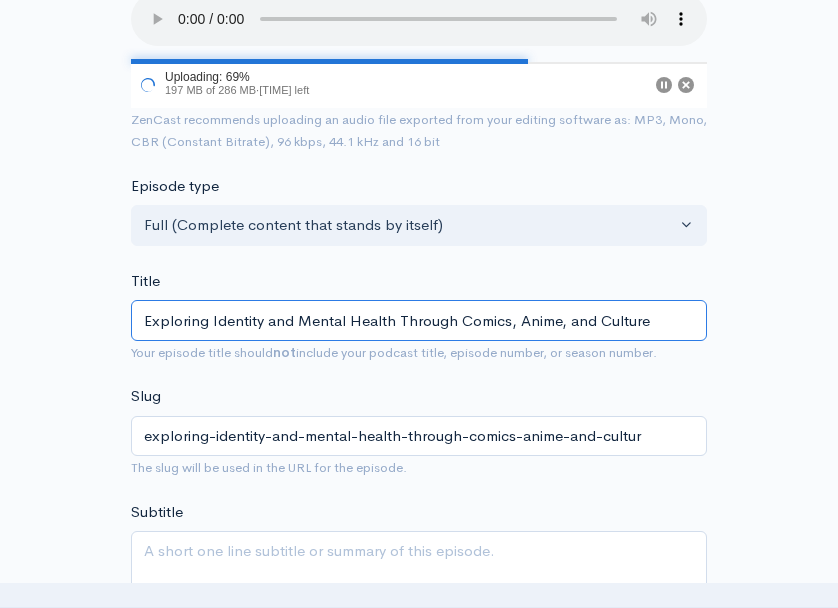 type on "exploring-identity-and-mental-health-through-comics-anime-and-culture" 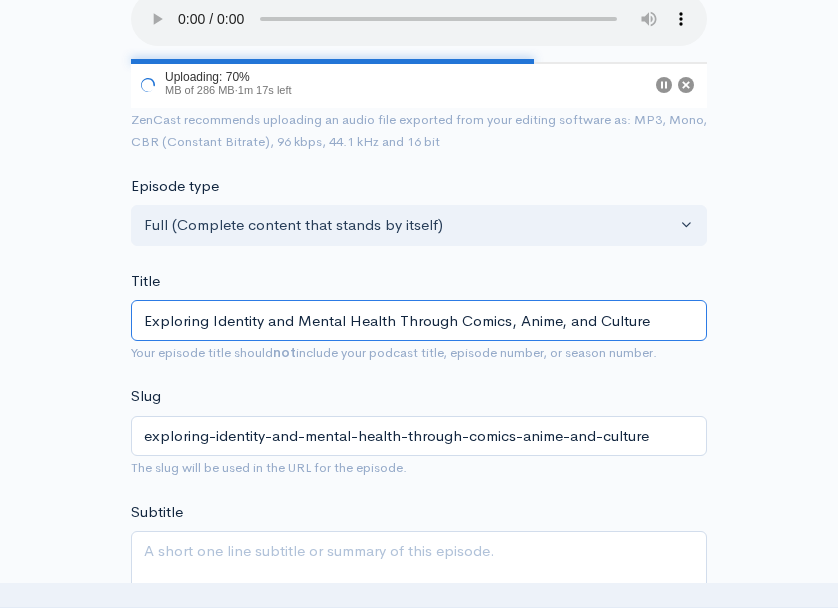 type on "Exploring Identity and Mental Health Through Comics, Anime, and Culture w" 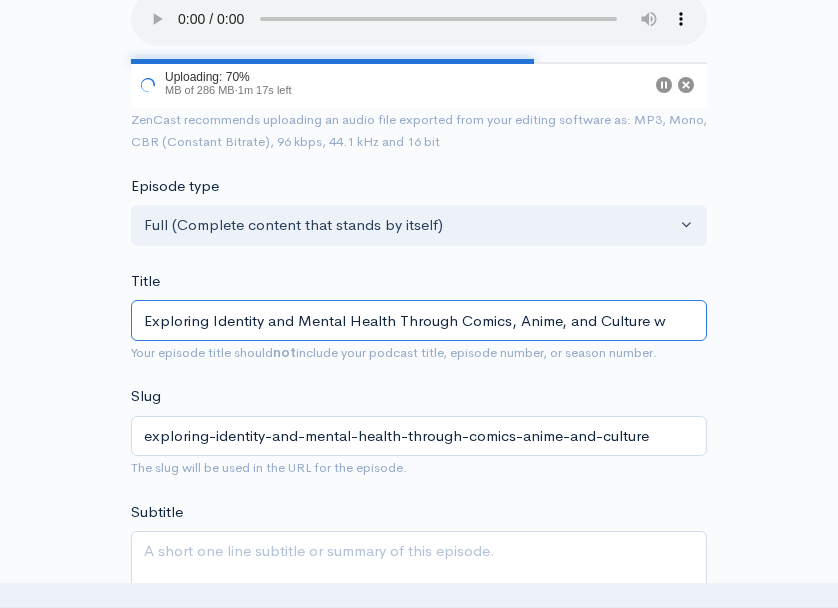 type on "exploring-identity-and-mental-health-through-comics-anime-and-culture-w" 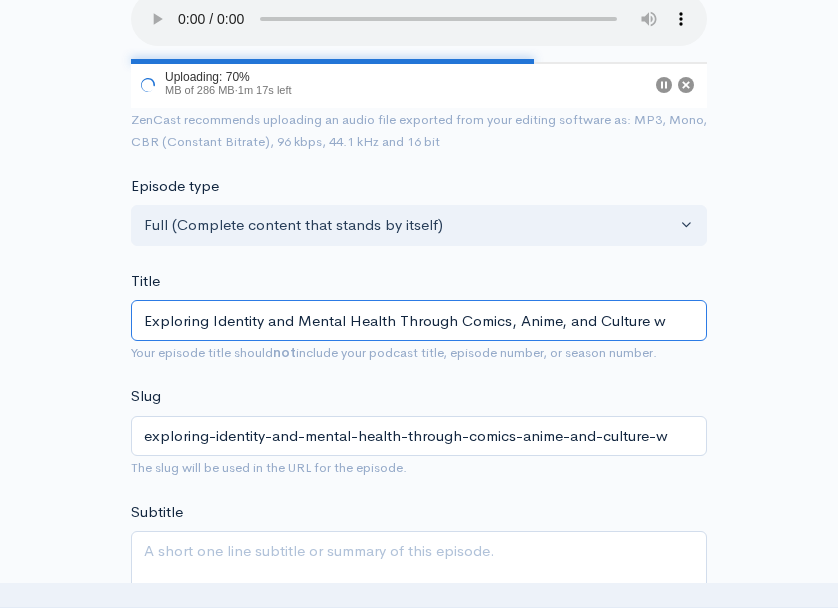 type on "Exploring Identity and Mental Health Through Comics, Anime, and Culture wi" 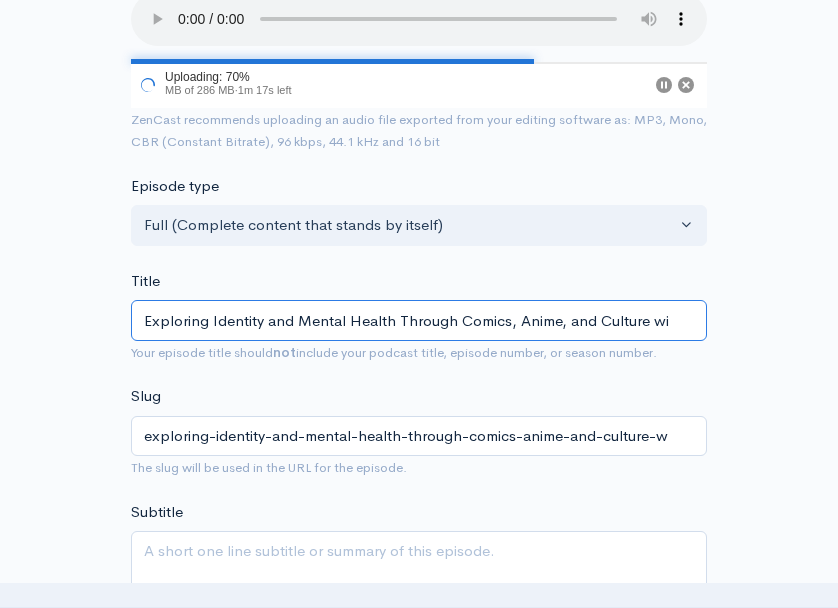 type on "exploring-identity-and-mental-health-through-comics-anime-and-culture-wi" 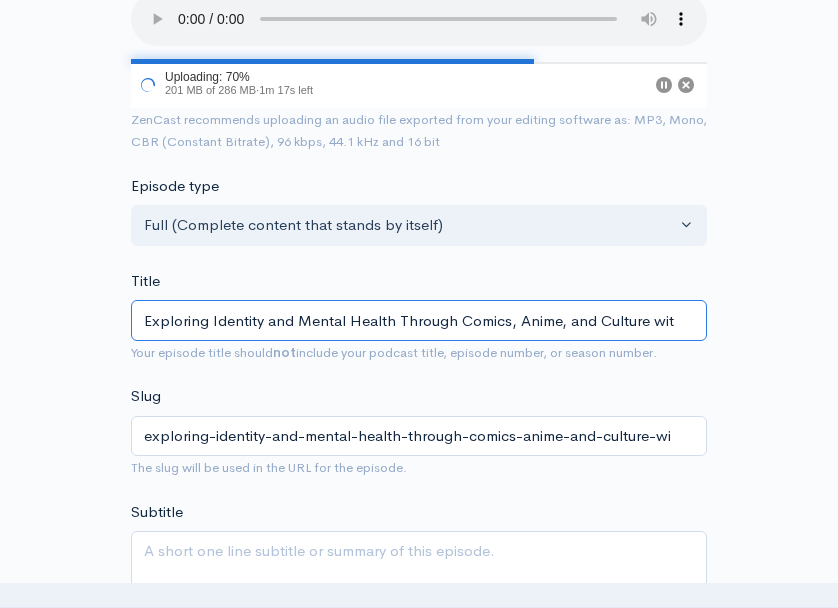 type on "Exploring Identity and Mental Health Through Comics, Anime, and Culture with" 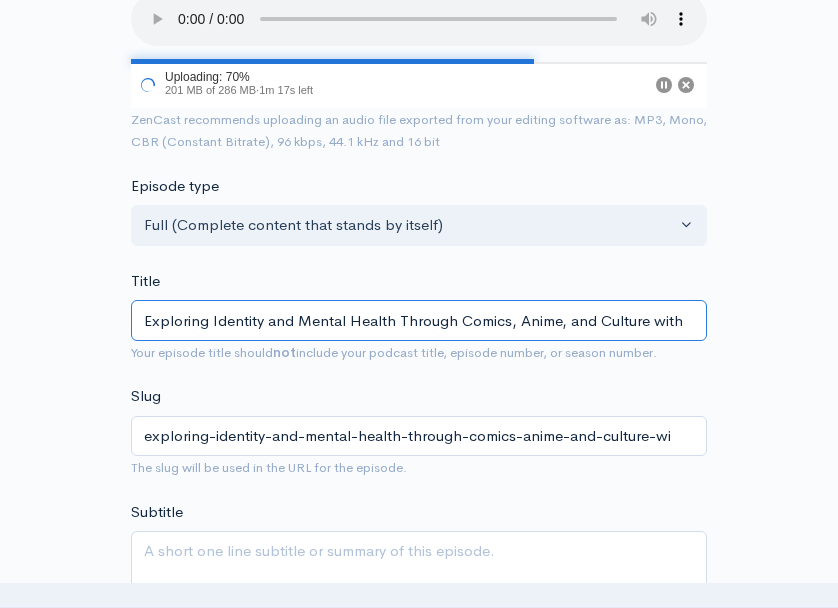 type on "exploring-identity-and-mental-health-through-comics-anime-and-culture-with" 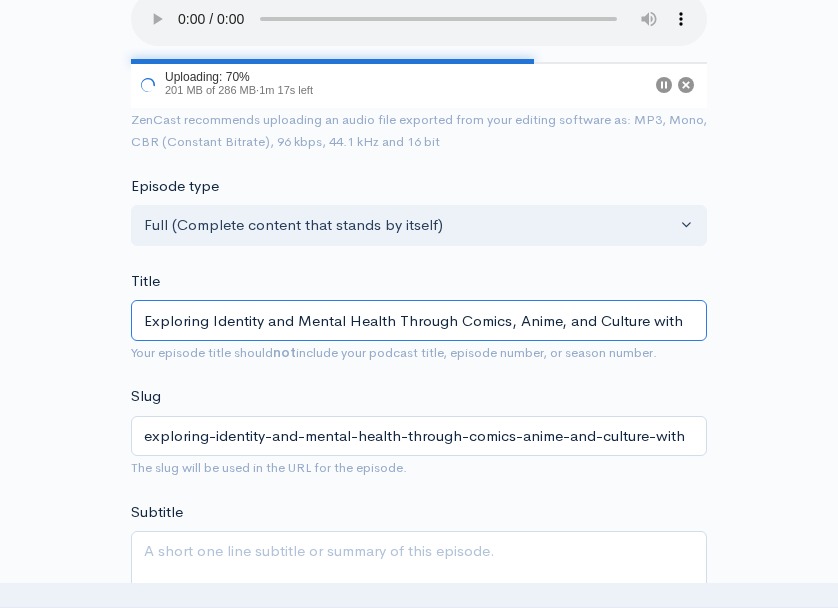 type on "Exploring Identity and Mental Health Through Comics, Anime, and Culture with Q" 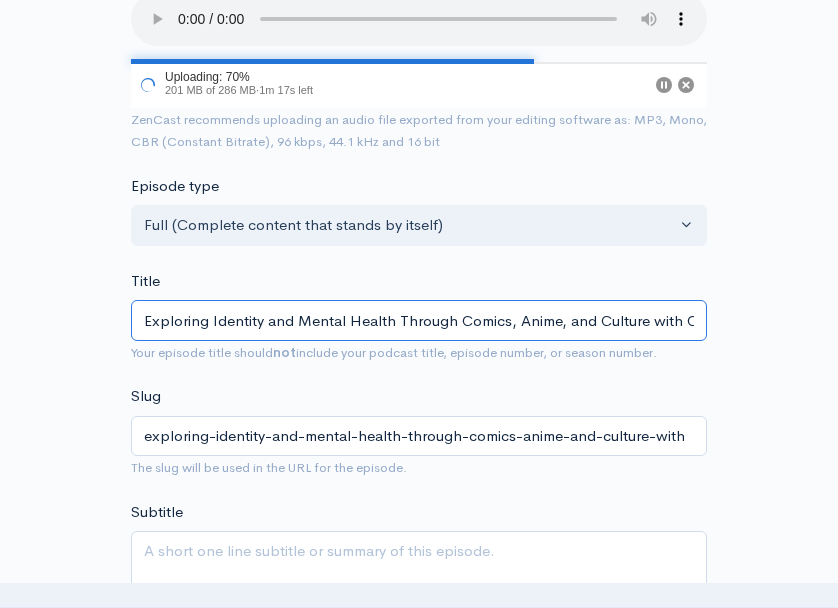 type on "exploring-identity-and-mental-health-through-comics-anime-and-culture-with-q" 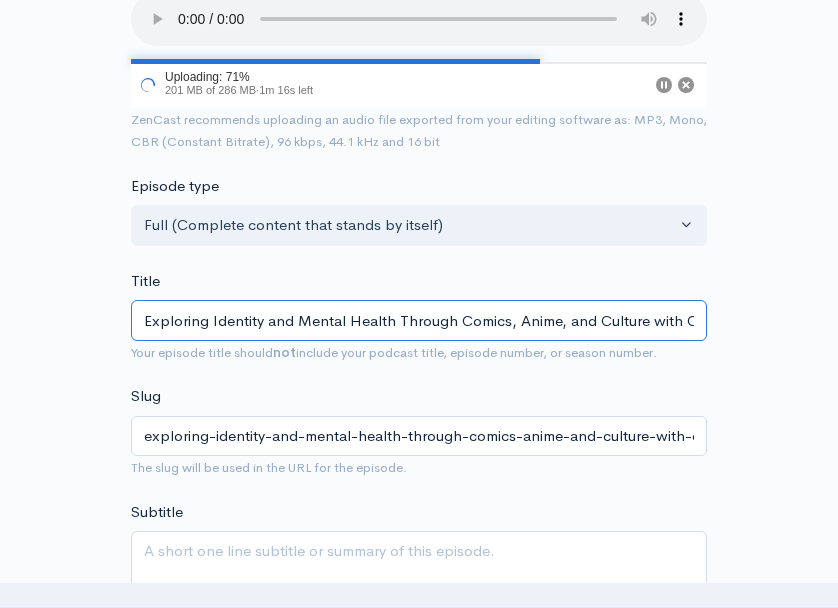 type on "Exploring Identity and Mental Health Through Comics, Anime, and Culture with [FIRST]" 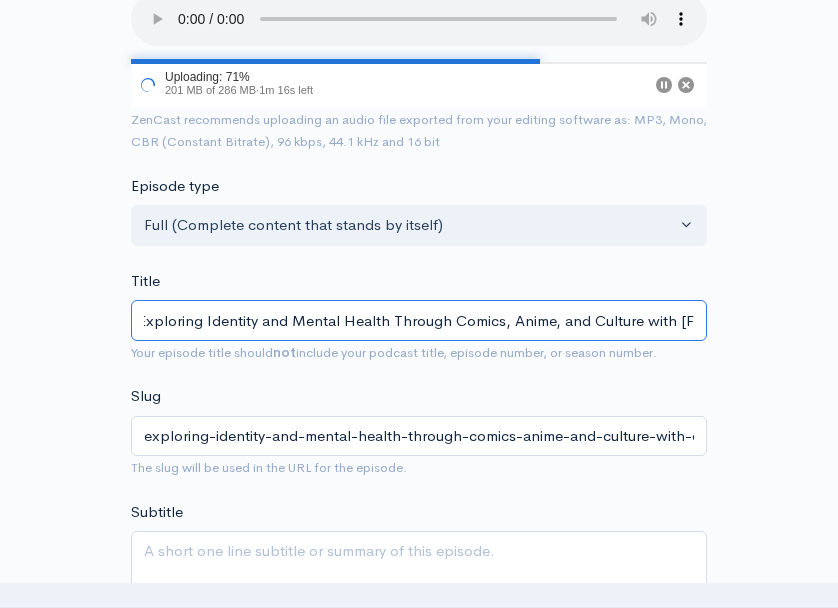 type on "exploring-identity-and-mental-health-through-comics-anime-and-culture-with-[FIRST]" 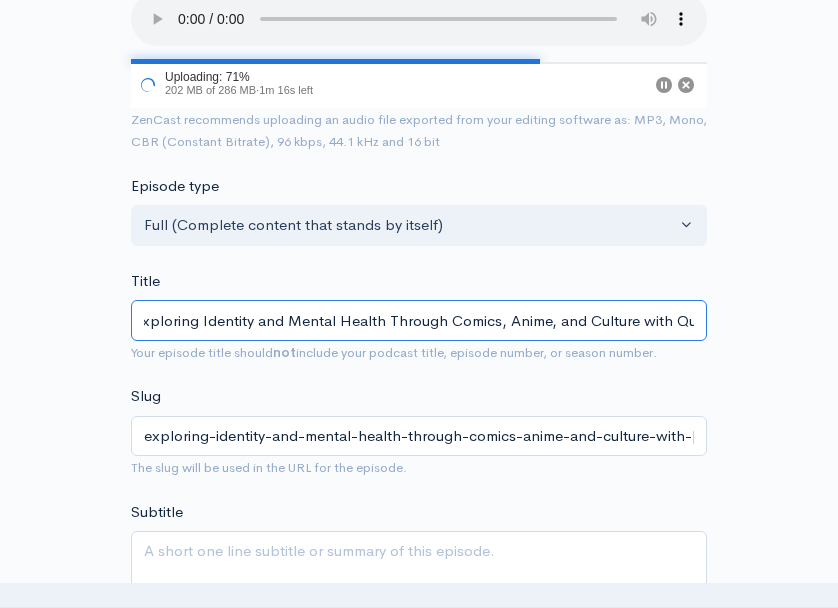 type on "Exploring Identity and Mental Health Through Comics, Anime, and Culture with Quin" 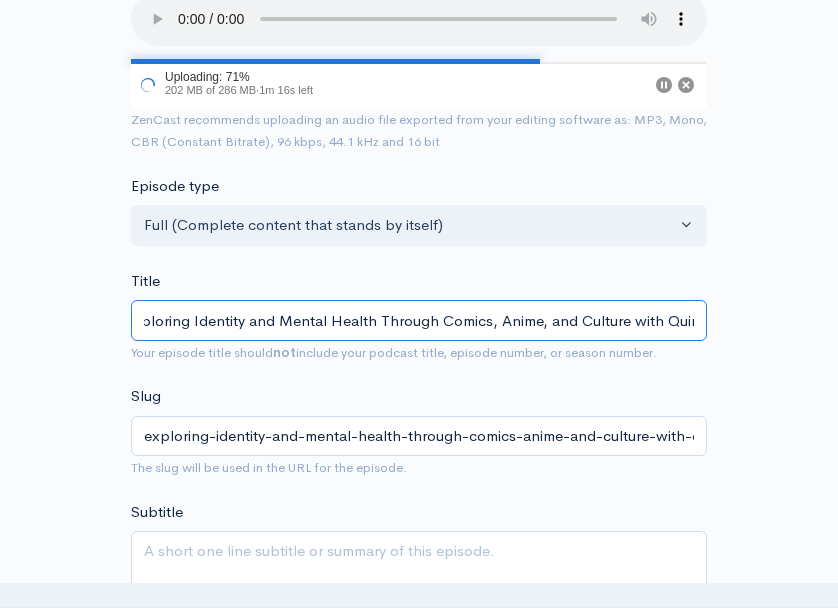 type on "Exploring Identity and Mental Health Through Comics, Anime, and Culture with Quinc" 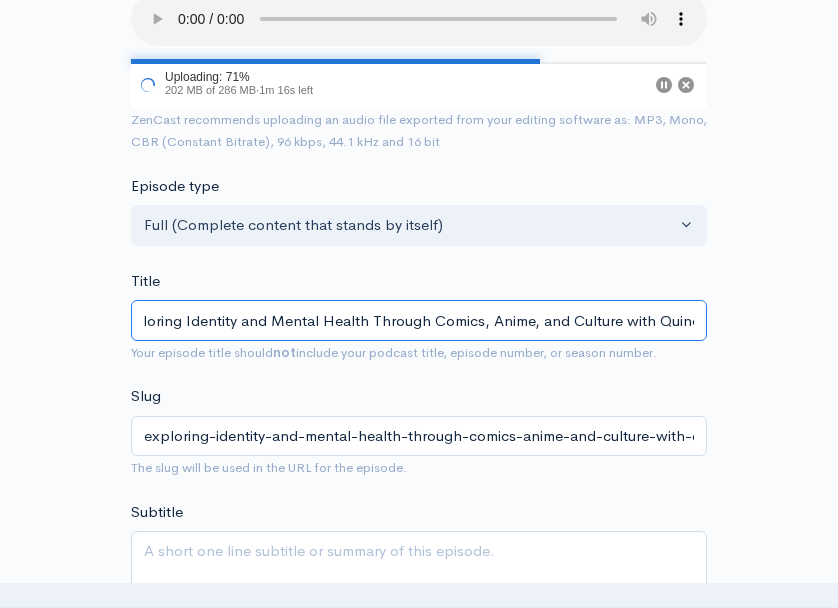 type on "exploring-identity-and-mental-health-through-comics-anime-and-culture-with-quinc" 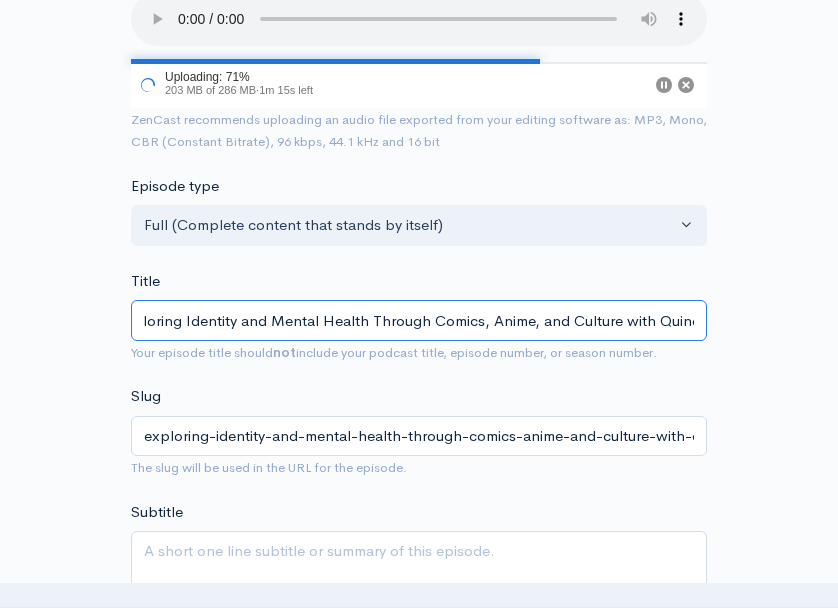 type on "exploring-identity-and-mental-health-through-comics-anime-and-culture-with-[FIRST]" 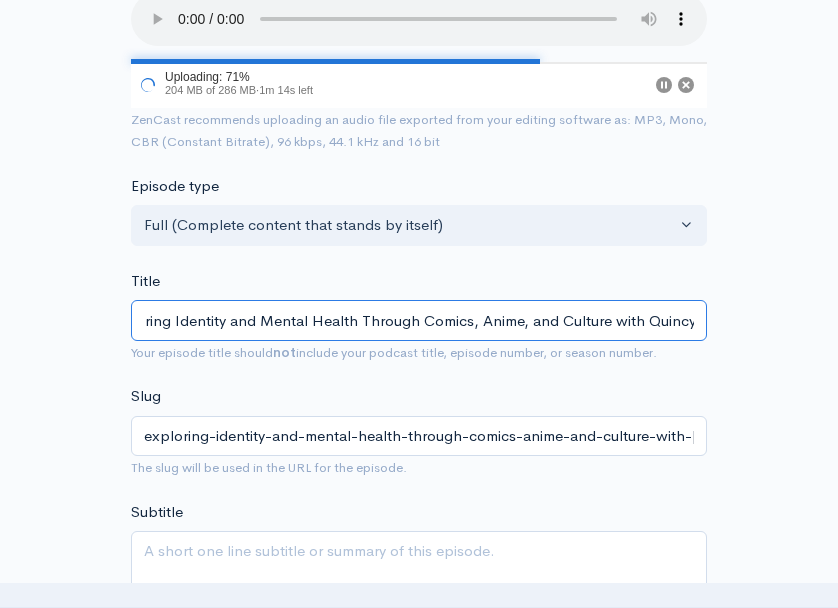 type on "Exploring Identity and Mental Health Through Comics, Anime, and Culture with Quincy M" 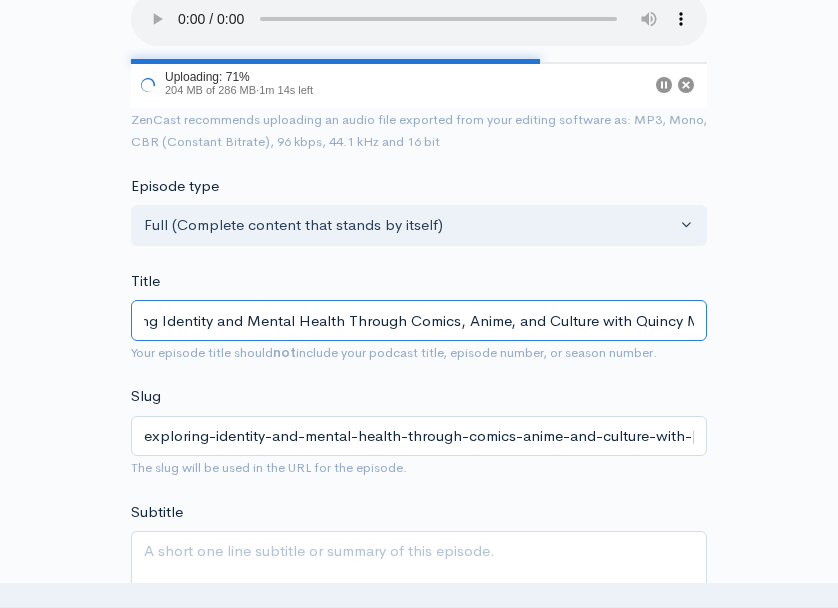 type on "exploring-identity-and-mental-health-through-comics-anime-and-culture-with-[FIRST]-m" 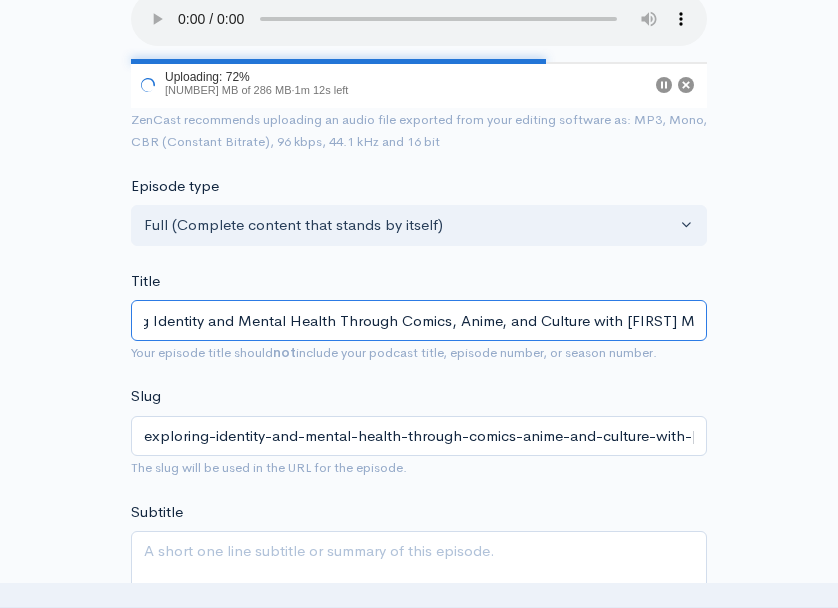 type on "Exploring Identity and Mental Health Through Comics, Anime, and Culture with [FIRST] [INITIAL]. [LAST]" 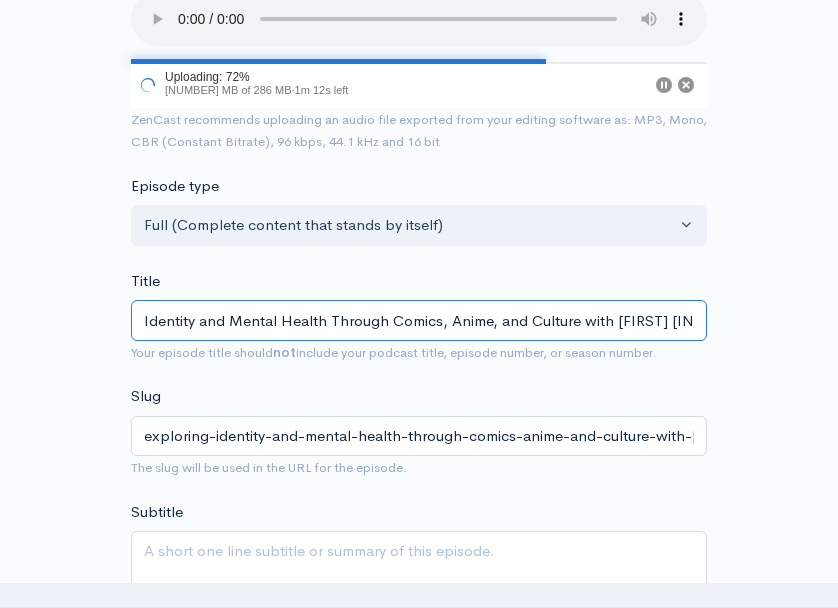 type on "exploring-identity-and-mental-health-through-comics-anime-and-culture-with-quincy-m-s" 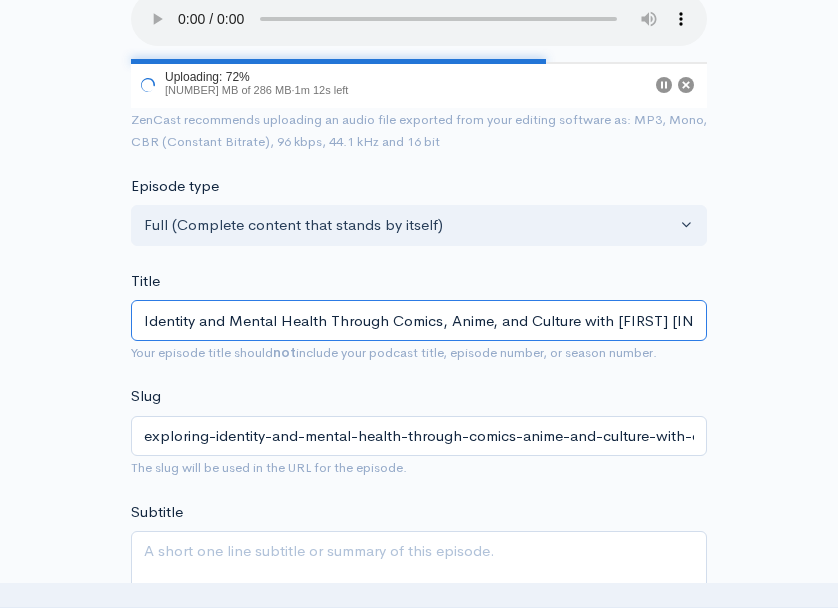 type on "Exploring Identity and Mental Health Through Comics, Anime, and Culture with [FIRST] [INITIAL]. [SI]" 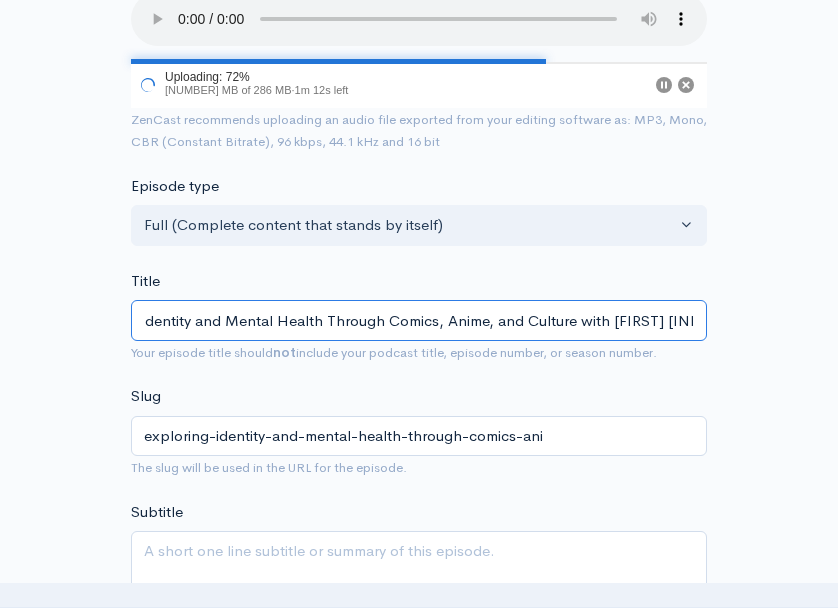 type on "Exploring Identity and Mental Health Through Comics, Anime, and Culture with Quincy M. Sim" 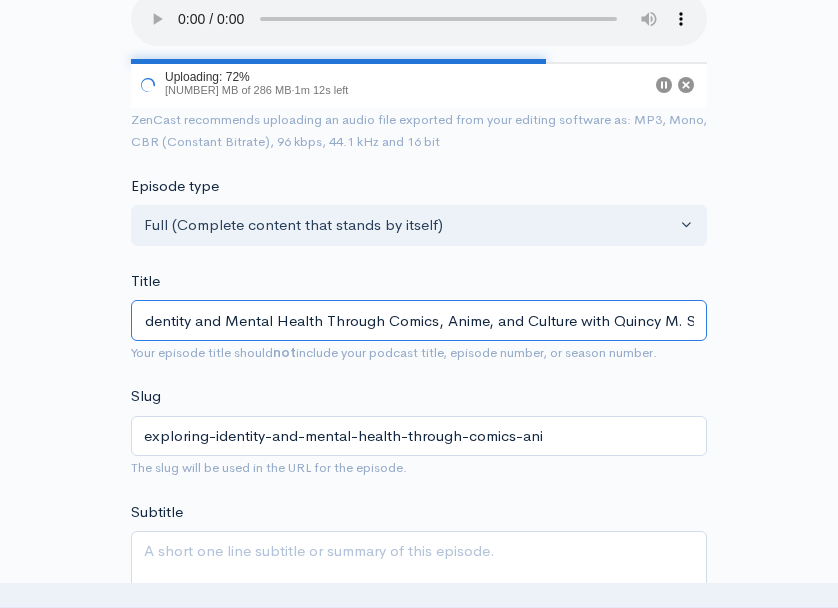 type on "exploring-identity-and-mental-health-through-comics-anime-and-culture-with-quincy-m-sim" 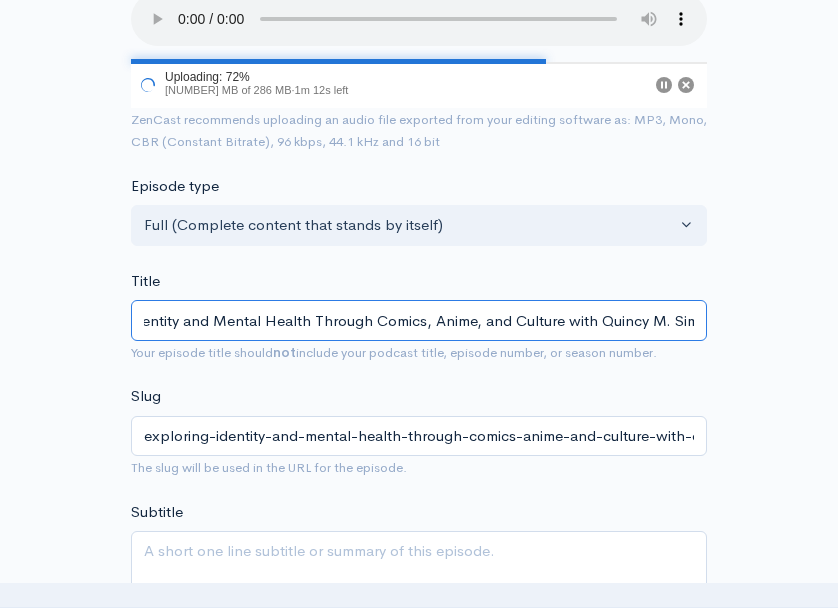 type on "Exploring Identity and Mental Health Through Comics, Anime, and Culture with [FIRST] [INITIAL]. [SIMM]" 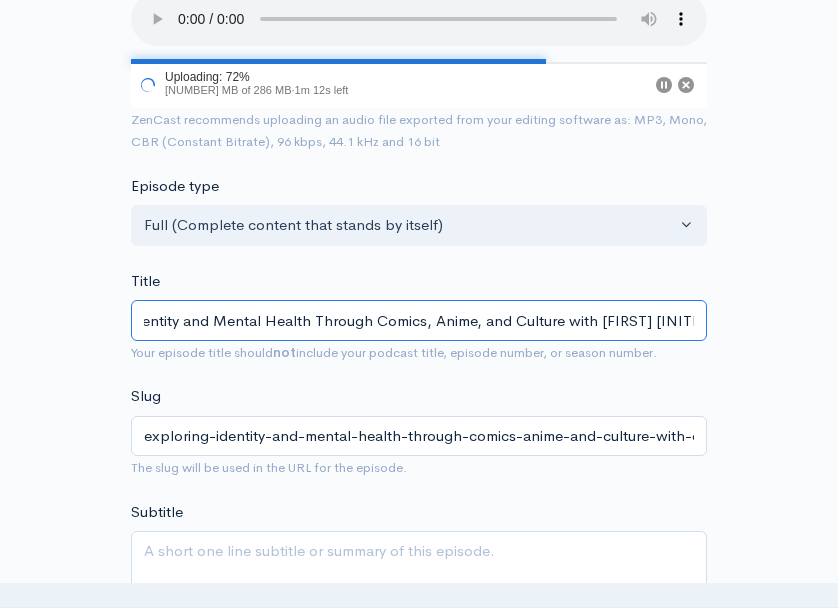 type on "exploring-identity-and-mental-health-through-comics-anime-and-culture-with-[FIRST]-m-simm" 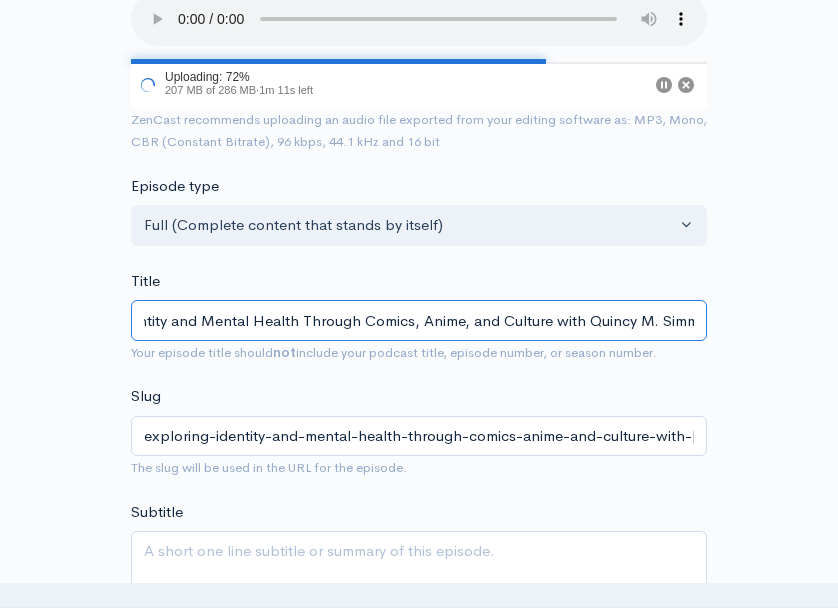type on "Exploring Identity and Mental Health Through Comics, Anime, and Culture with Quincy M. Simmon" 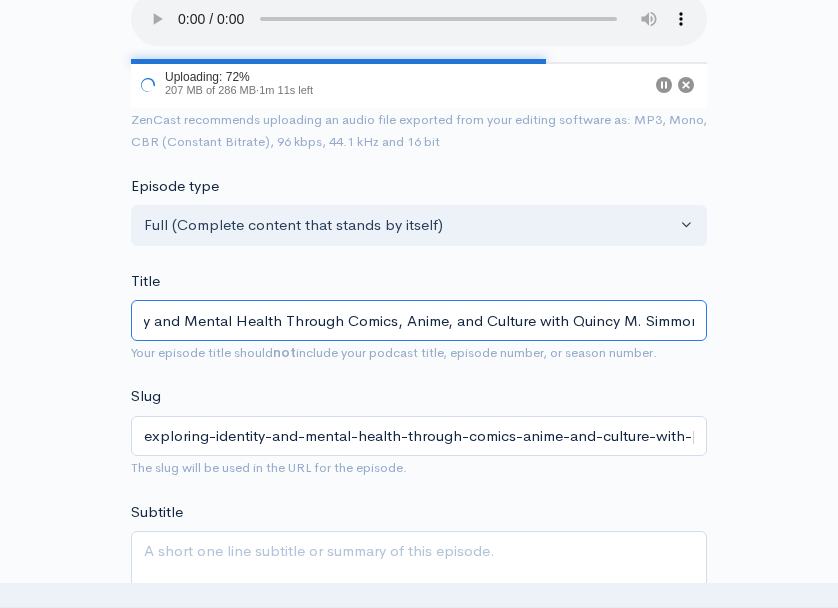 type on "exploring-identity-and-mental-health-through-comics-anime-and-culture-with-[FIRST]-m-simmon" 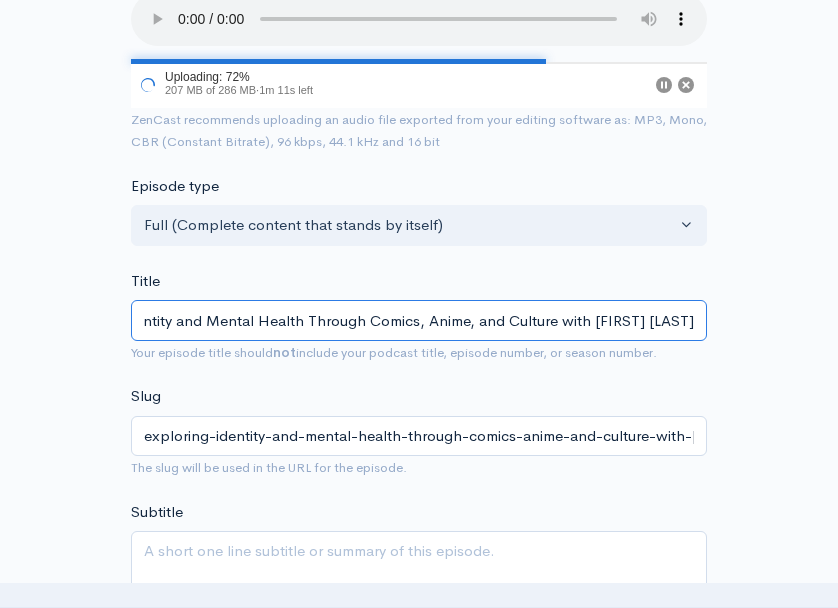 scroll, scrollTop: 0, scrollLeft: 121, axis: horizontal 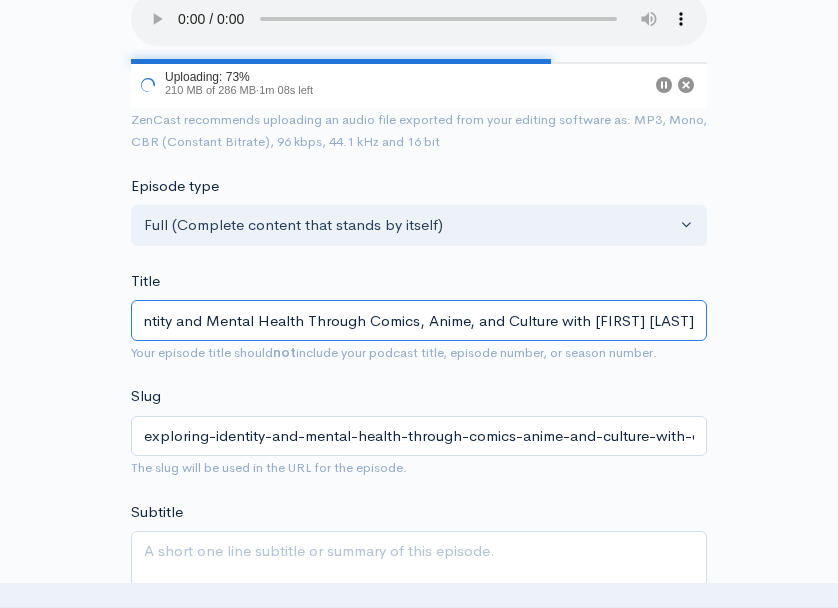 type on "Exploring Identity and Mental Health Through Comics, Anime, and Culture with [FIRST] [LAST]" 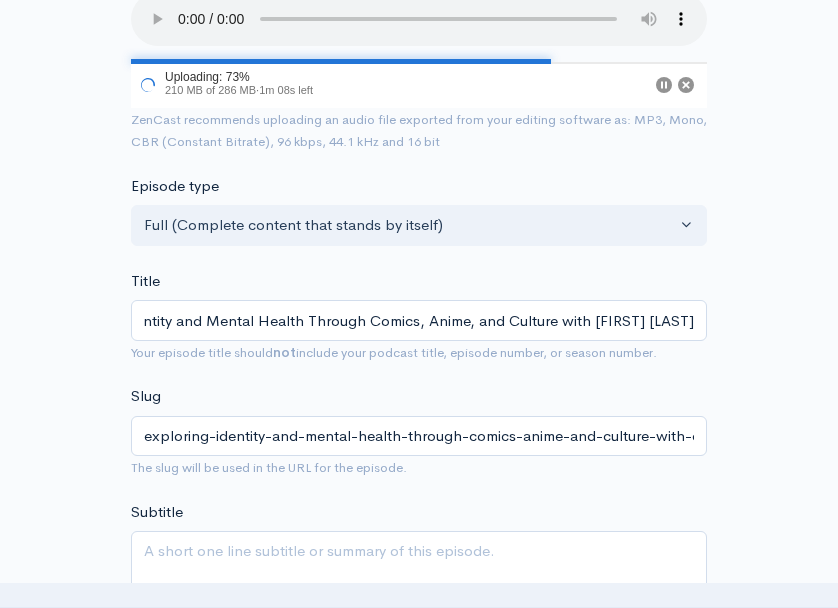 scroll, scrollTop: 0, scrollLeft: 0, axis: both 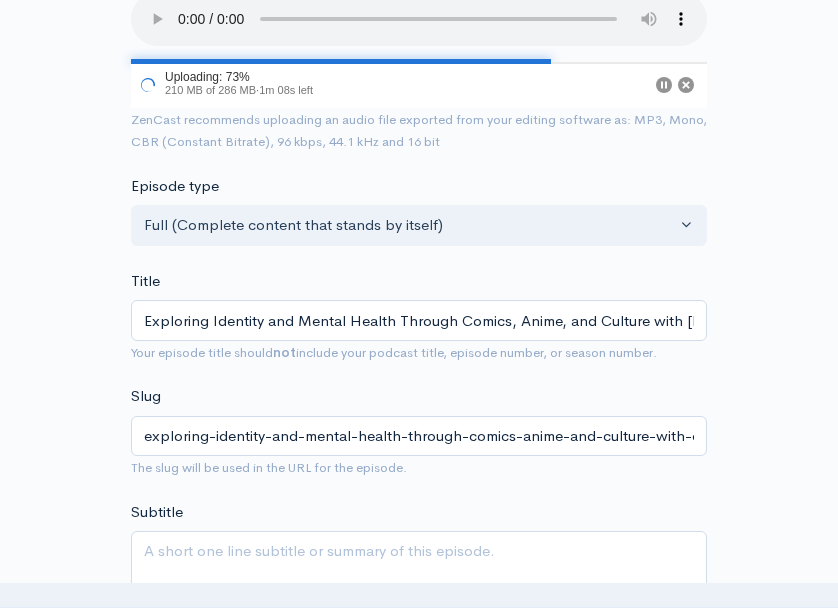 click on "Title   Exploring Identity and Mental Health Through Comics, Anime, and Culture with [FIRST] [INITIAL]. [LAST]   Your episode title should  not  include your podcast
title, episode number, or season number.   Slug   exploring-identity-and-mental-health-through-comics-anime-and-culture-with-[FIRST]-[LAST]       Subtitle" at bounding box center (419, 1128) 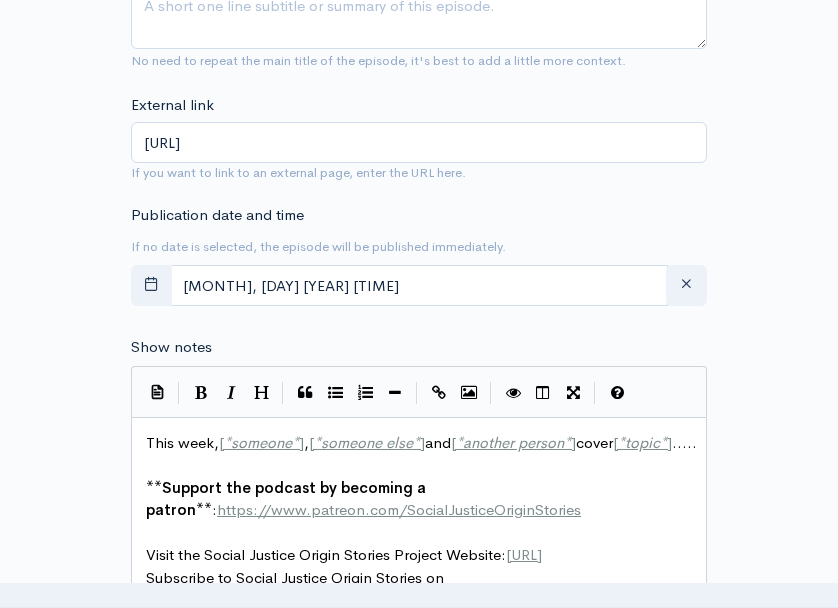 scroll, scrollTop: 908, scrollLeft: 0, axis: vertical 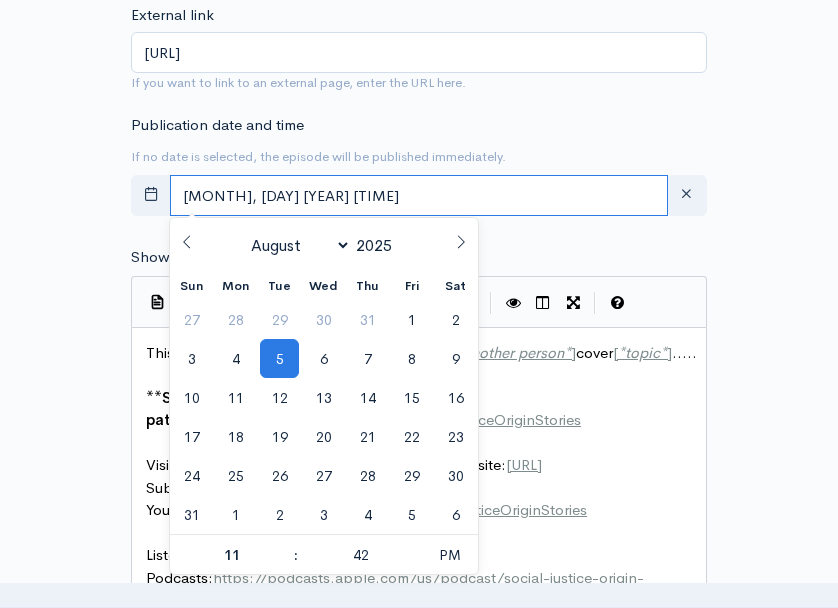 click on "[MONTH], [DAY] [YEAR] [TIME]" at bounding box center (419, 195) 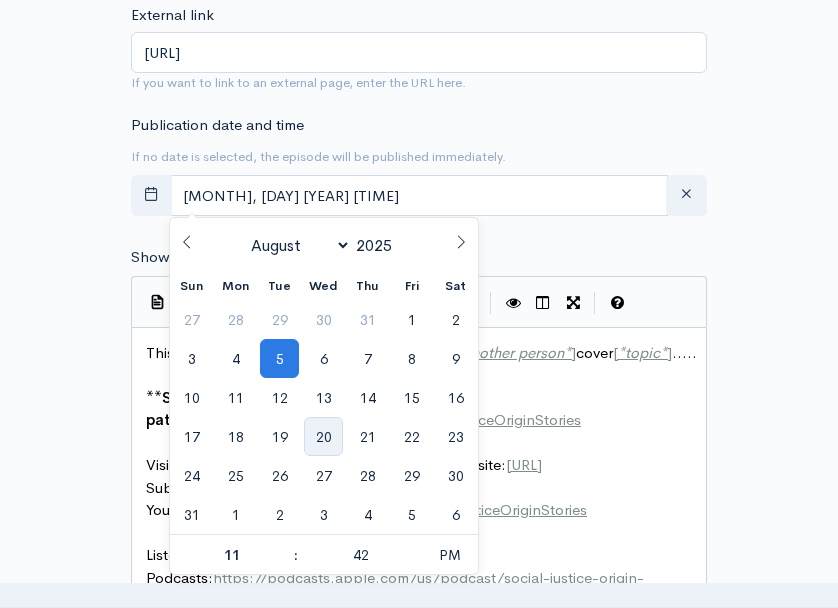 click on "20" at bounding box center [323, 436] 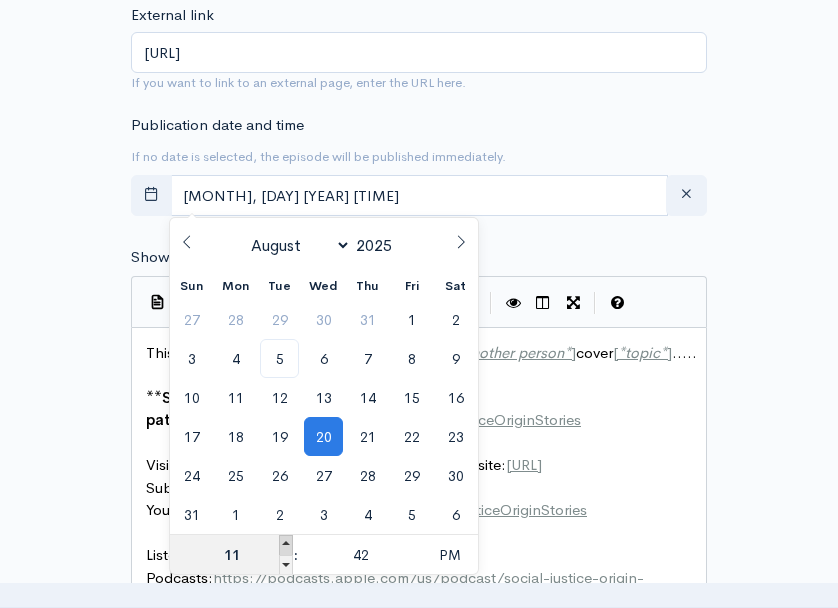 click at bounding box center (286, 545) 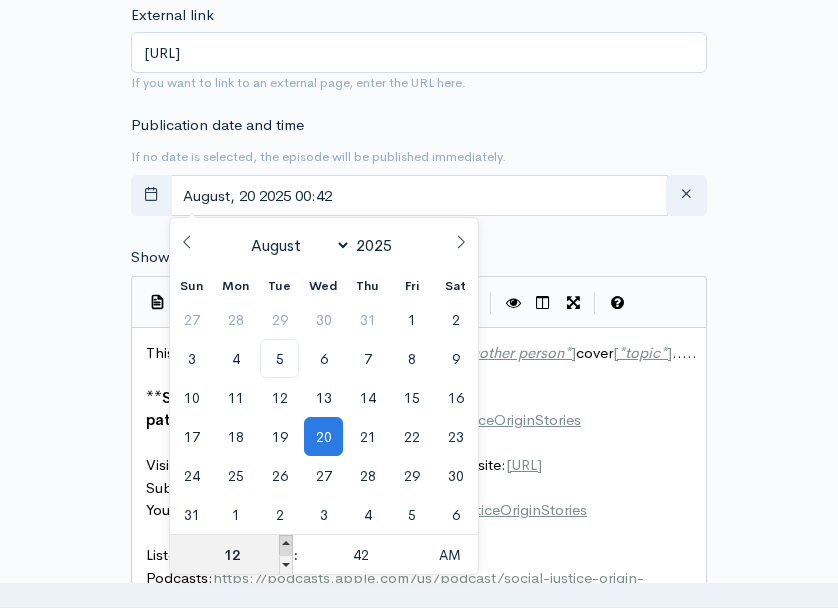 click at bounding box center (286, 545) 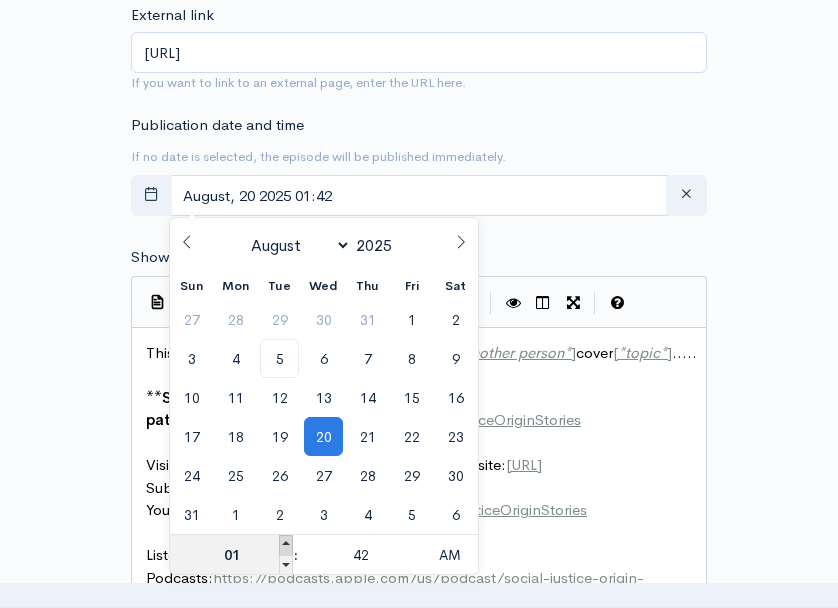 click at bounding box center (286, 545) 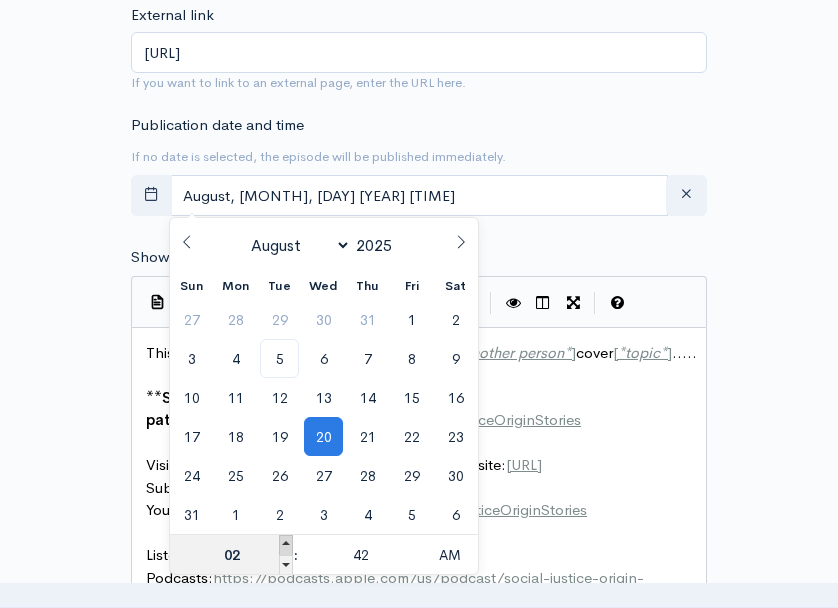 click at bounding box center [286, 545] 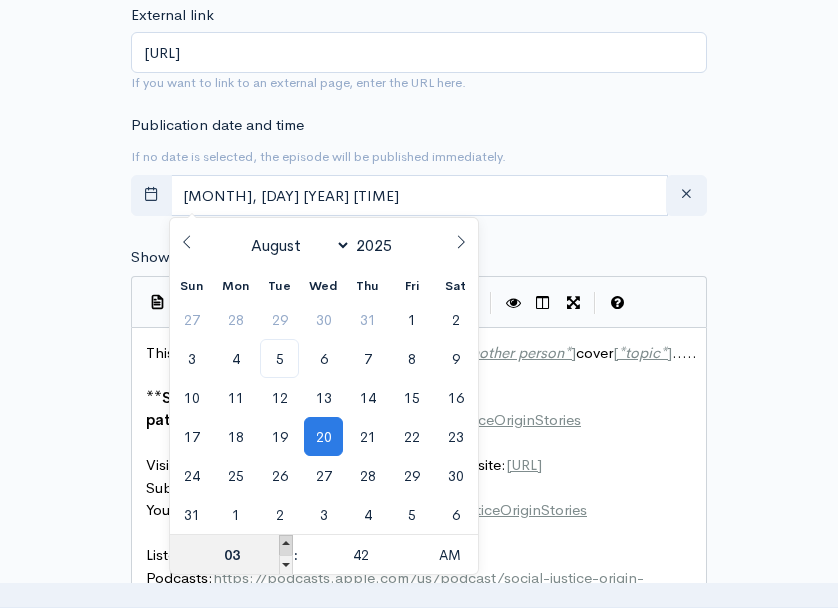 click at bounding box center [286, 545] 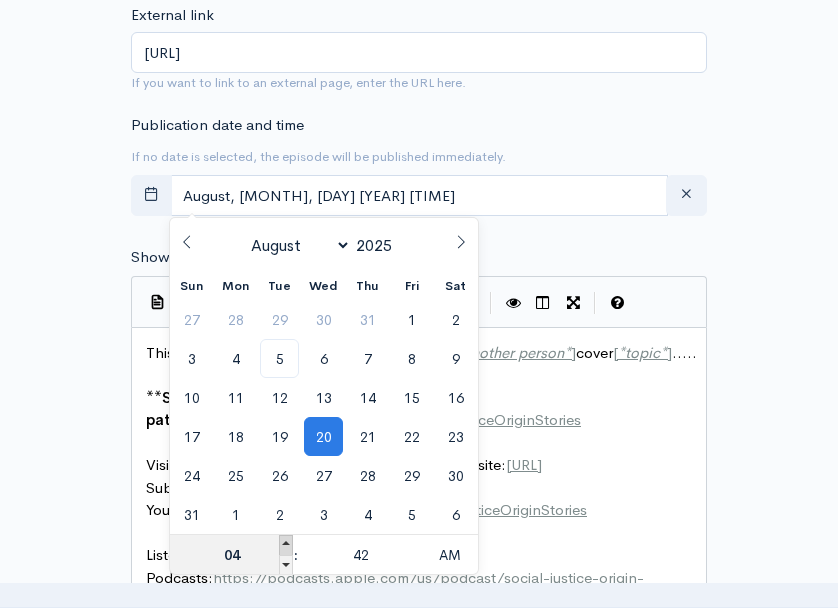 click at bounding box center (286, 545) 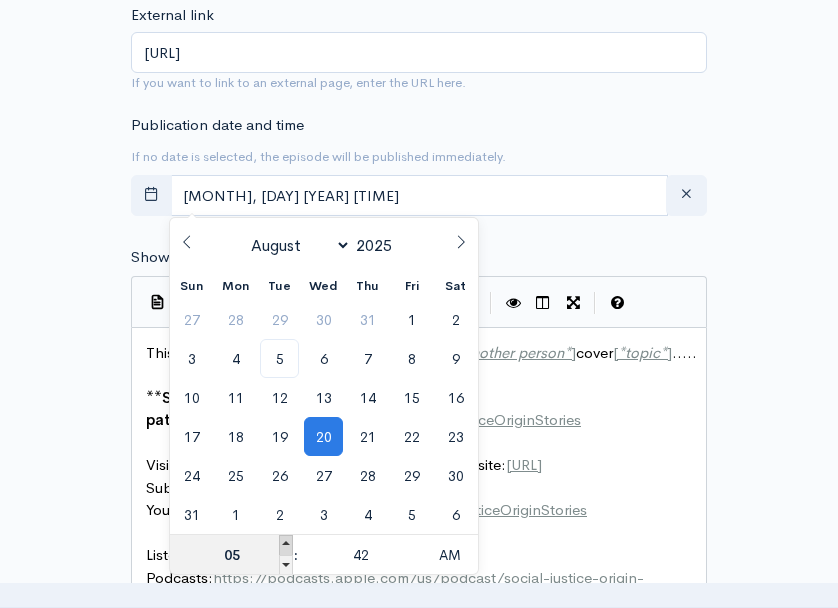 click at bounding box center [286, 545] 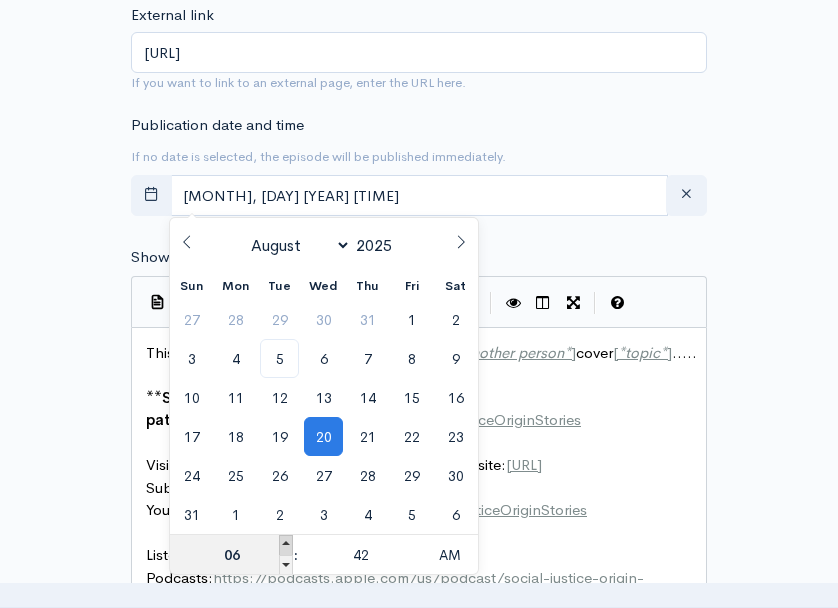 click at bounding box center [286, 545] 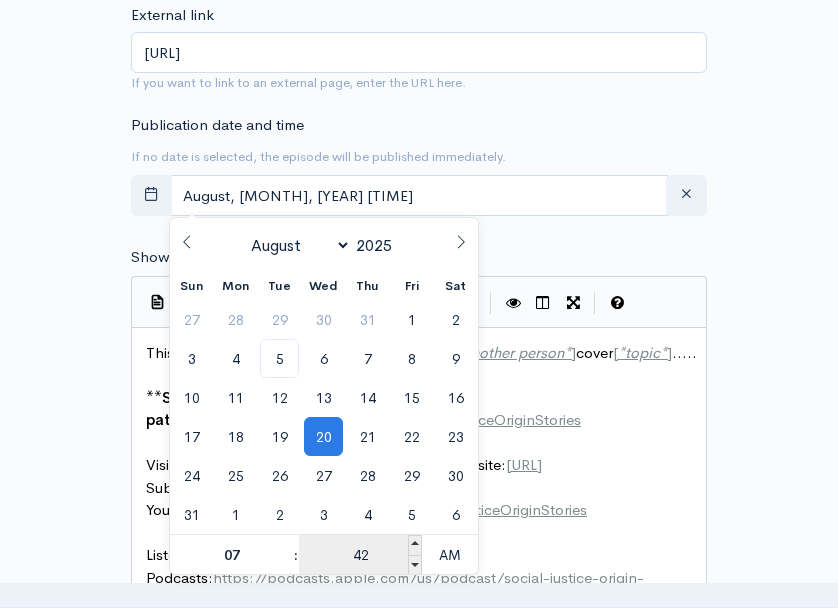 click on "42" at bounding box center [360, 555] 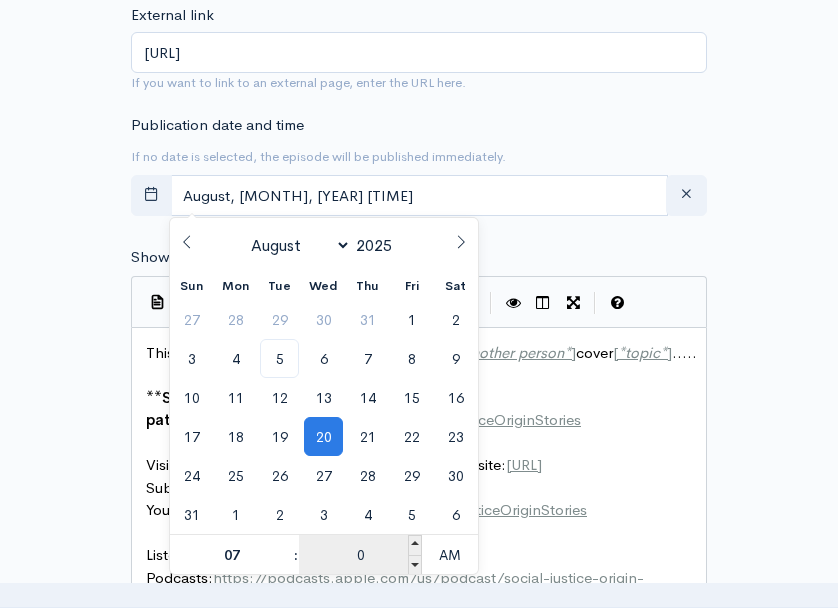 type on "00" 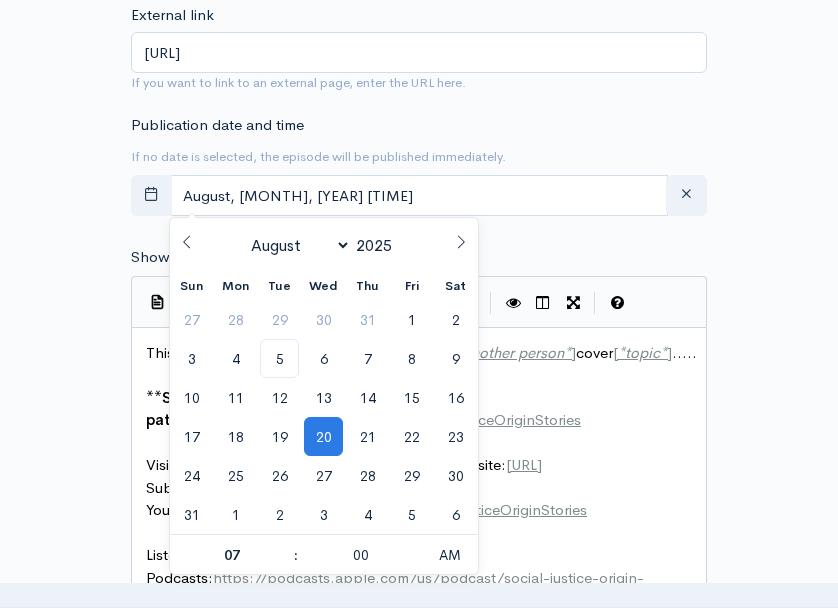 type on "August, [MONTH], [YEAR] [TIME]" 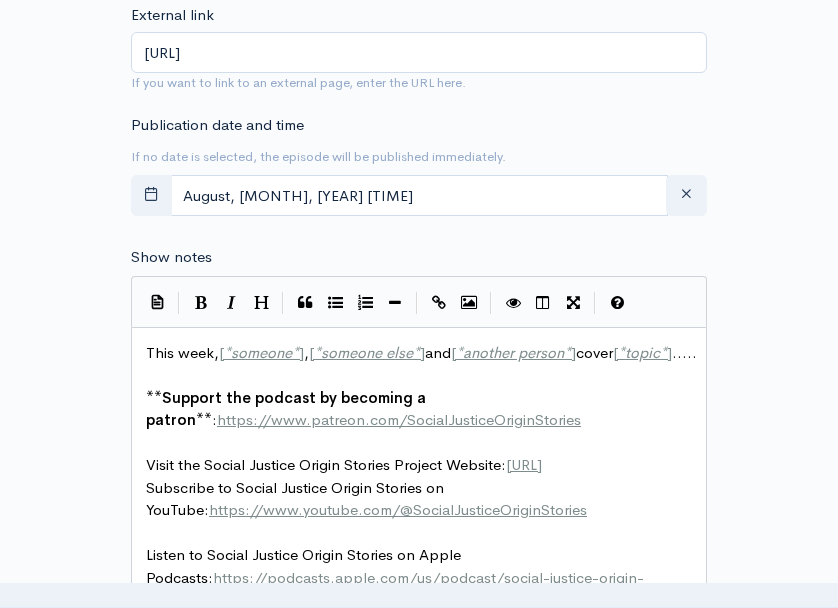 click on "This week,  [ * someone * ] ,  [ * someone else * ]  and  [ * another person * ]  cover  [ * topic * ] ....." at bounding box center [421, 352] 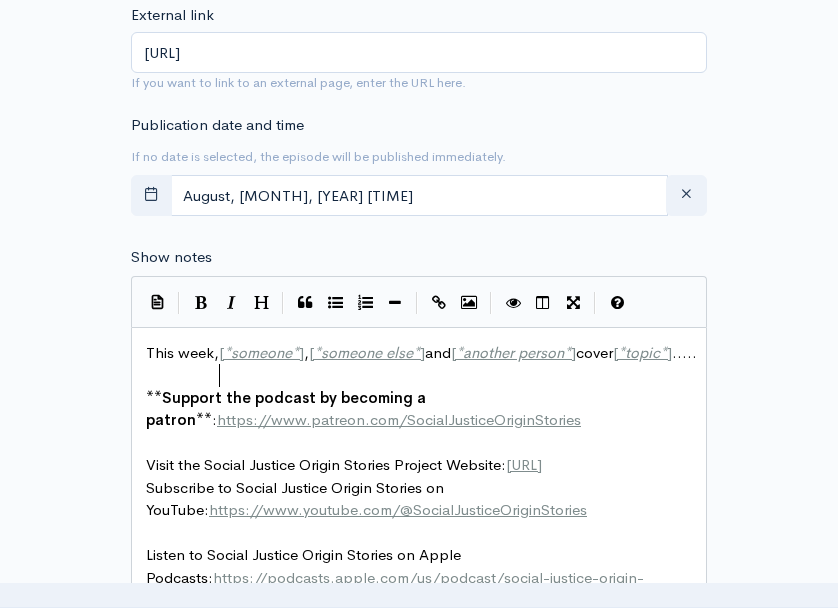 scroll, scrollTop: 1, scrollLeft: 0, axis: vertical 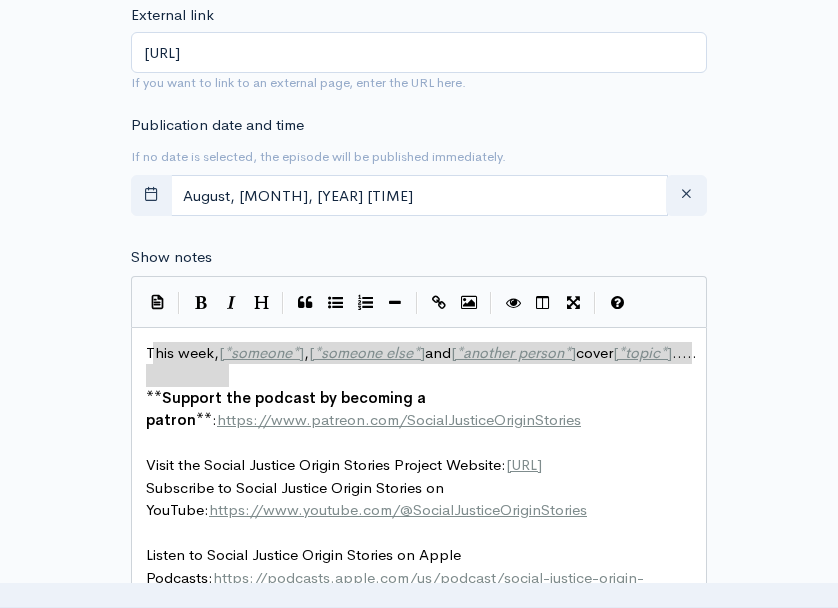 type on "This week, [*someone*], [*someone else*] and [*another person*] cover [*topic*]....." 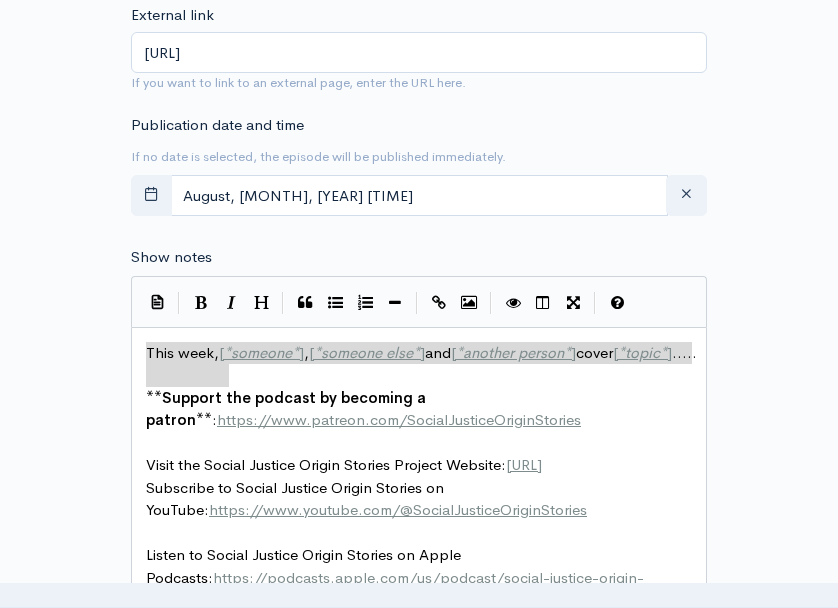 drag, startPoint x: 242, startPoint y: 376, endPoint x: 141, endPoint y: 350, distance: 104.292854 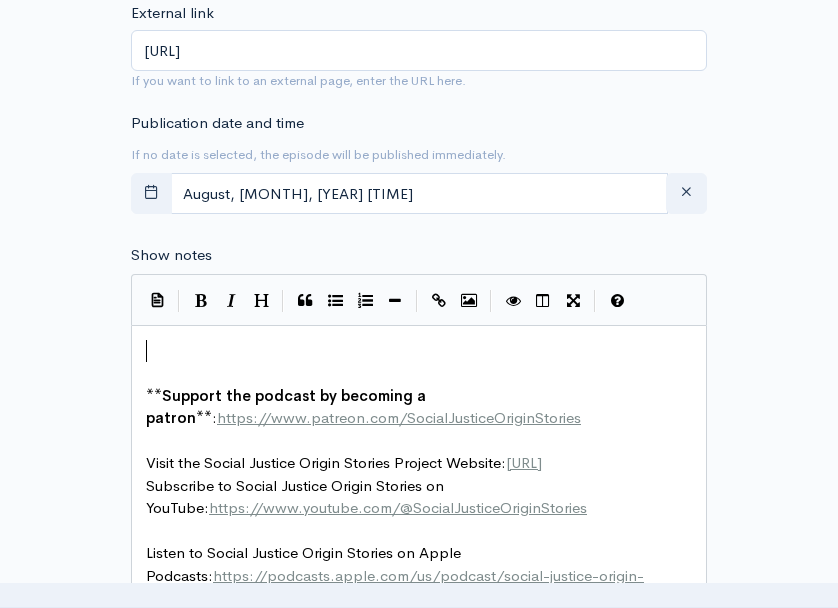scroll, scrollTop: 905, scrollLeft: 0, axis: vertical 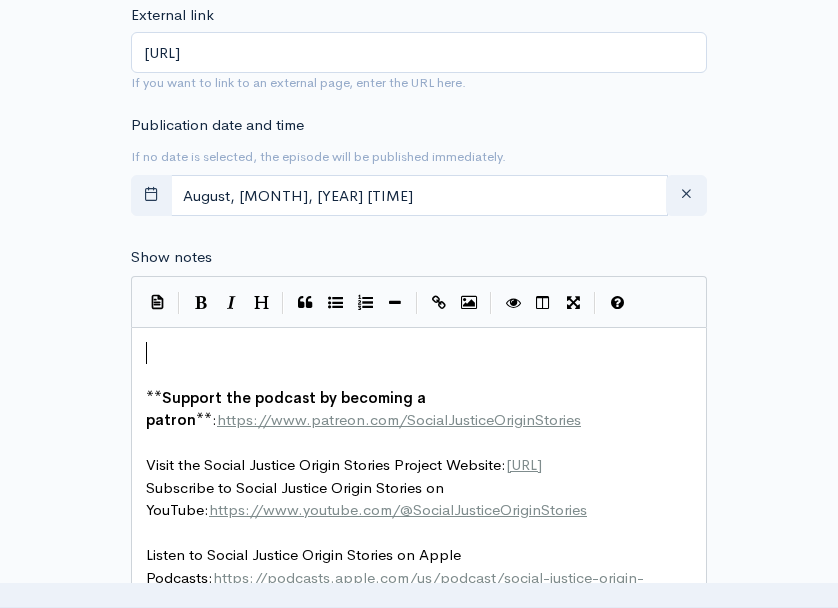 click on "​" at bounding box center (426, 353) 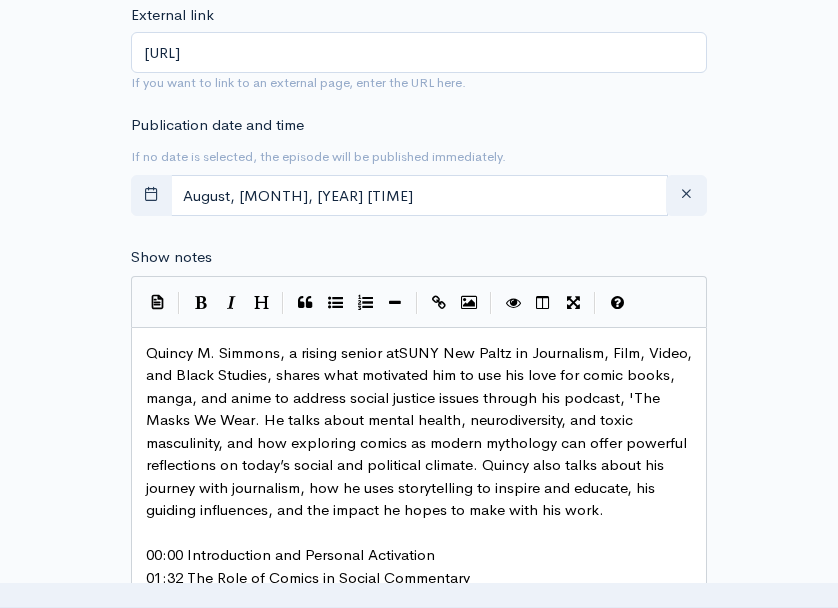 scroll, scrollTop: 1397, scrollLeft: 0, axis: vertical 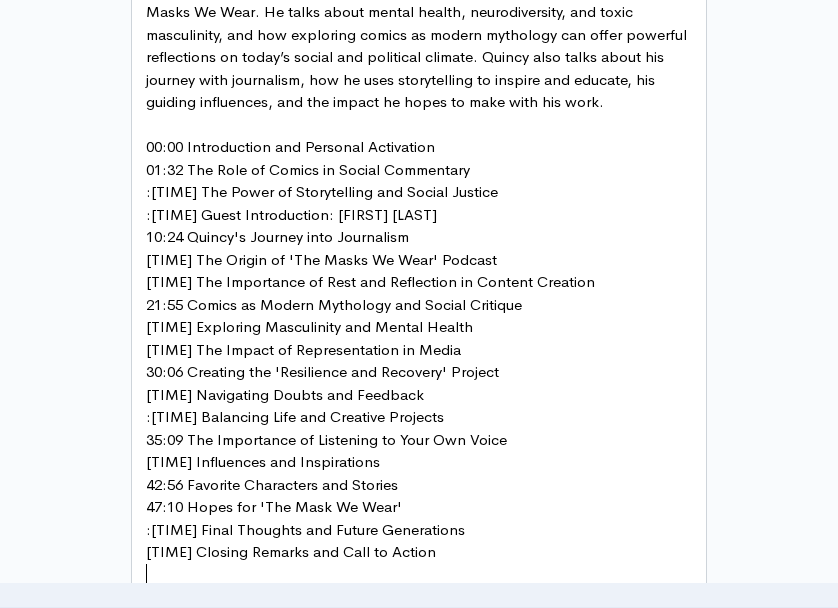 type 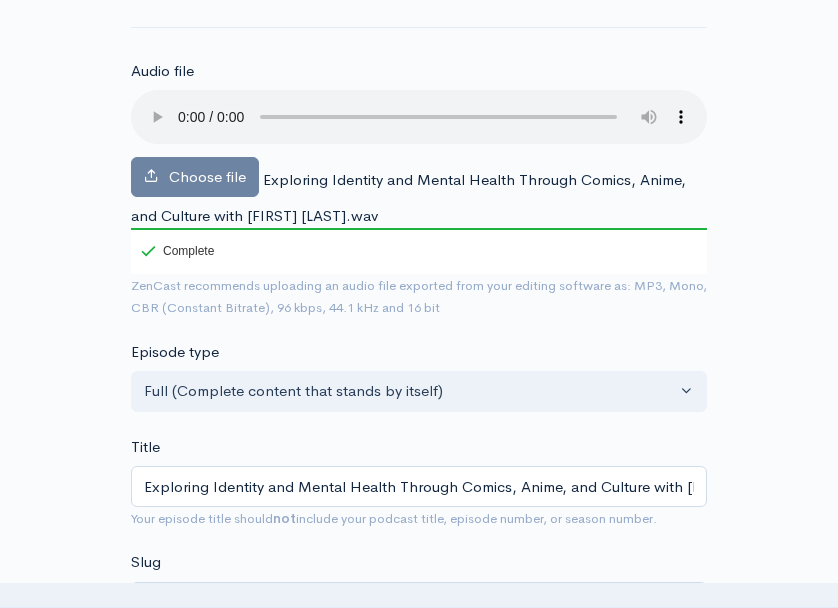scroll, scrollTop: 102, scrollLeft: 0, axis: vertical 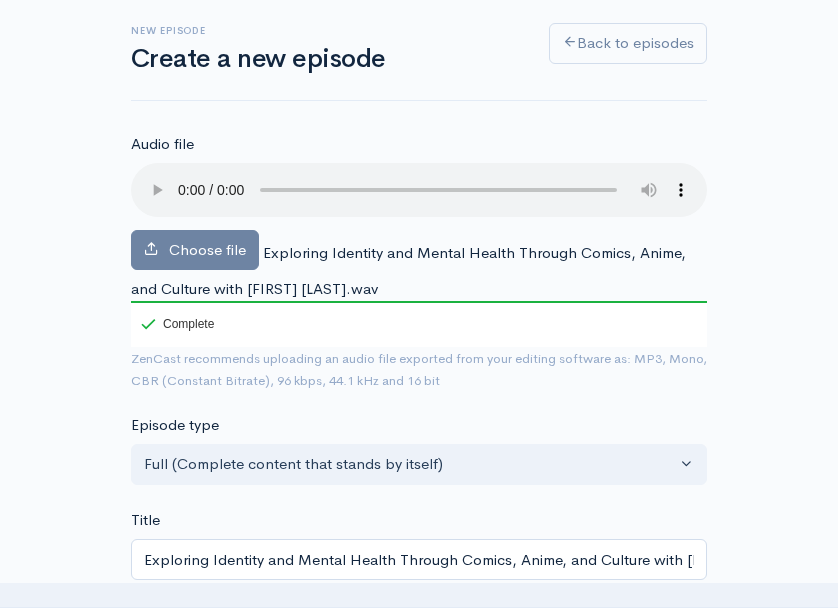 click on "New episode
Create a new episode
Back to episodes
Audio file       Choose file     Exploring Identity and Mental Health Through Comics, Anime, and Culture with [FIRST] [LAST].wav                 100   Complete   ZenCast recommends uploading an audio file exported from your editing
software as: MP3, Mono, CBR (Constant Bitrate), 96 kbps, 44.1 kHz and 16 bit   Episode type   Full (Complete content that stands by itself) Trailer (a short, promotional piece of content that represents a preview for a show) Bonus (extra content for a show (for example, behind the scenes information or interviews with the cast) Full (Complete content that stands by itself)     Title   Exploring Identity and Mental Health Through Comics, Anime, and Culture with [FIRST] [LAST]   Your episode title should  not  include your podcast
title, episode number, or season number.   Slug         Subtitle       External link" at bounding box center [419, 1636] 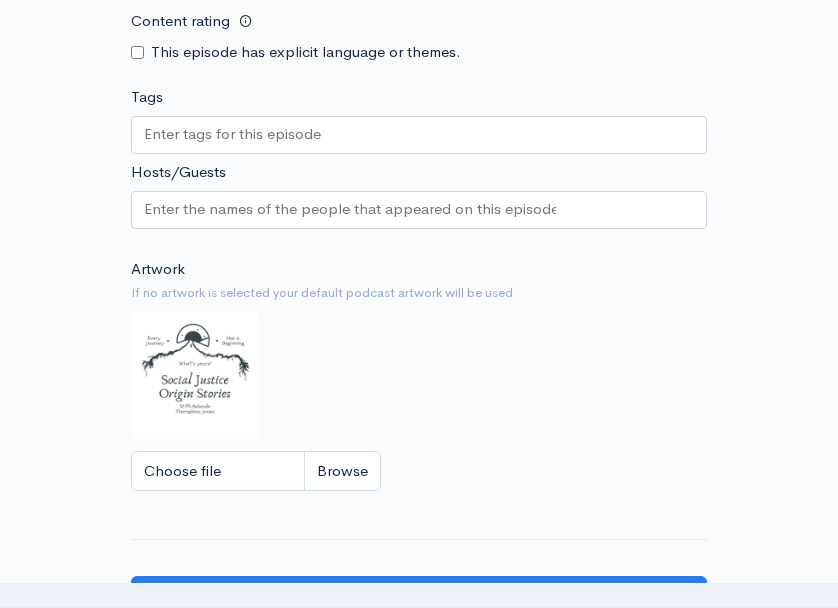 scroll, scrollTop: 2710, scrollLeft: 0, axis: vertical 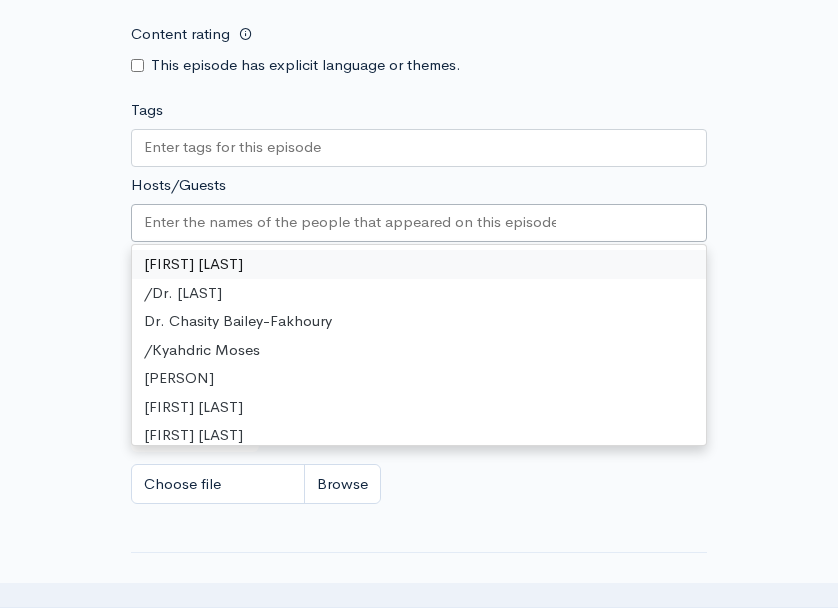 click on "Hosts/Guests" at bounding box center [350, 222] 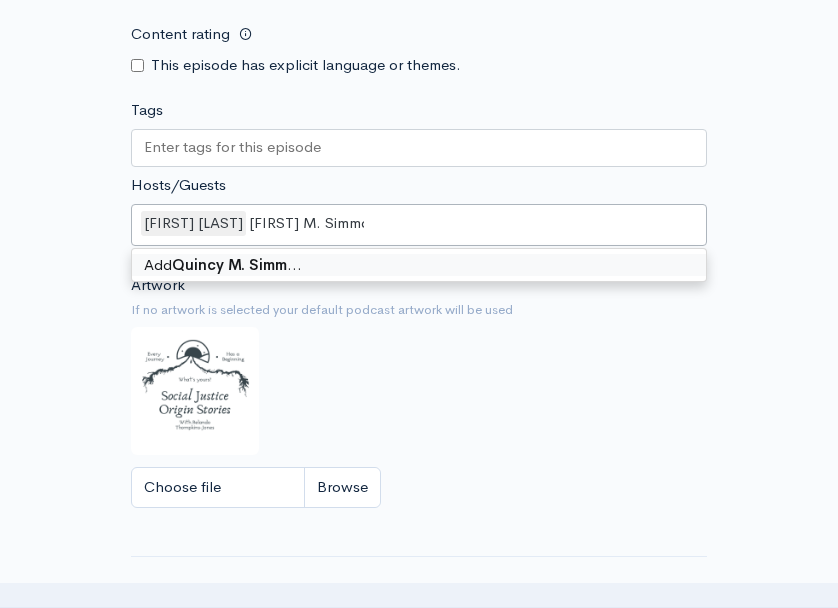type on "[FIRST] [MIDDLE] [LAST]" 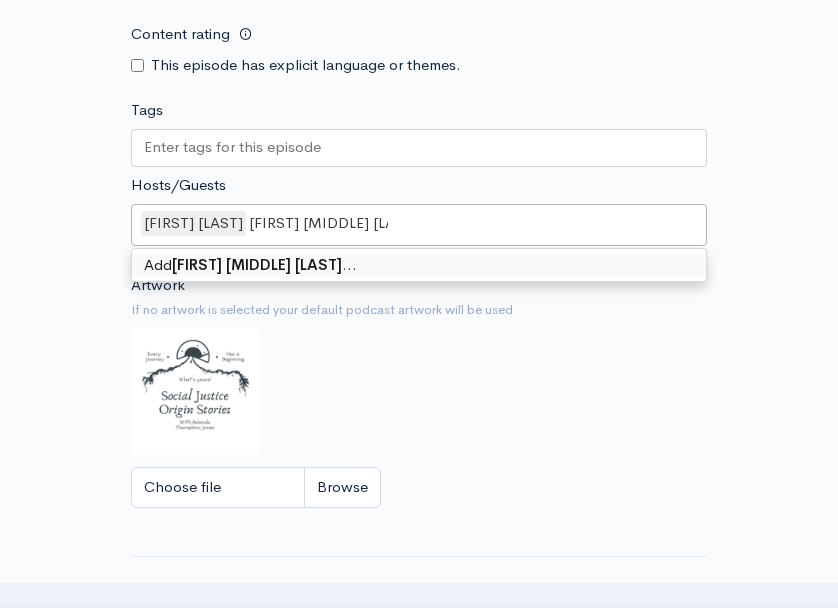 type 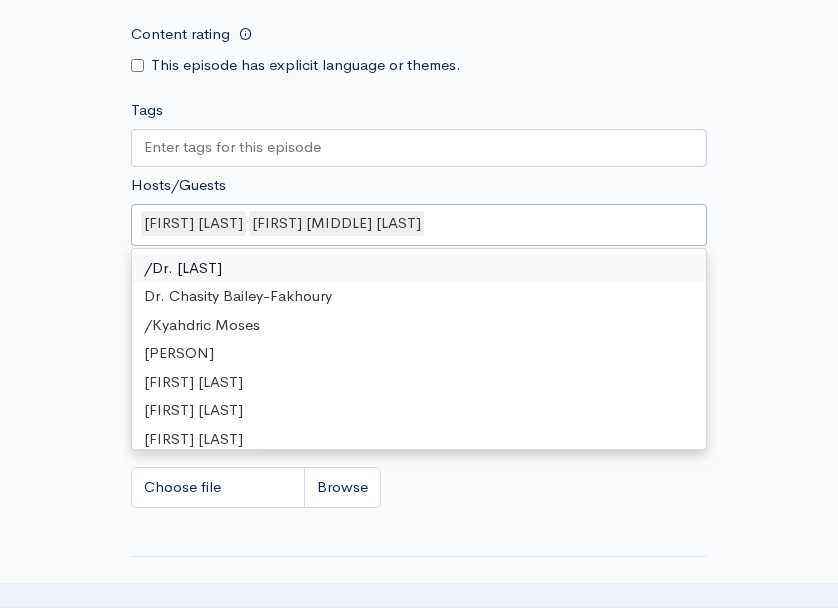 click on "New episode
Create a new episode
Back to episodes
Audio file       Choose file     Exploring Identity and Mental Health Through Comics, Anime, and Culture with [FIRST] [LAST].wav                 100   Complete   ZenCast recommends uploading an audio file exported from your editing
software as: MP3, Mono, CBR (Constant Bitrate), 96 kbps, 44.1 kHz and 16 bit   Episode type   Full (Complete content that stands by itself) Trailer (a short, promotional piece of content that represents a preview for a show) Bonus (extra content for a show (for example, behind the scenes information or interviews with the cast) Full (Complete content that stands by itself)     Title   Exploring Identity and Mental Health Through Comics, Anime, and Culture with [FIRST] [LAST]   Your episode title should  not  include your podcast
title, episode number, or season number.   Slug         Subtitle       External link" at bounding box center [419, -970] 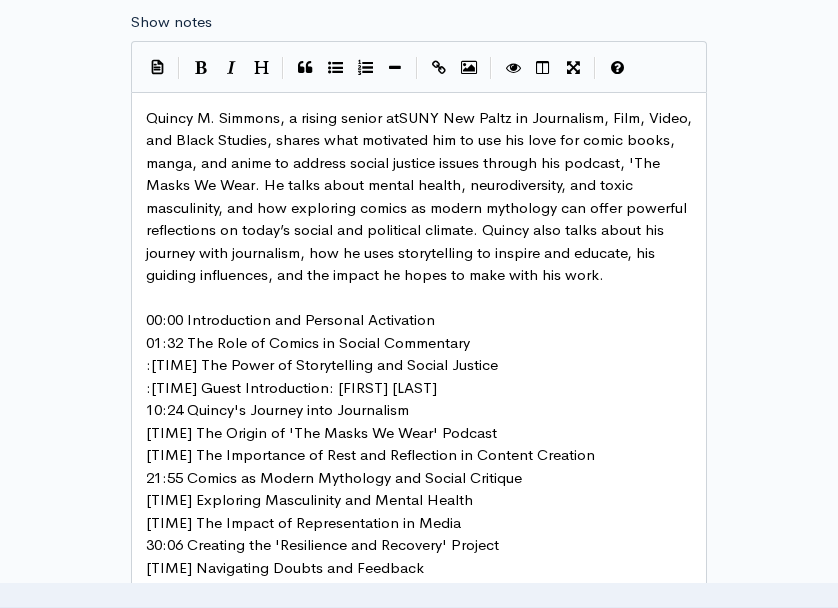 scroll, scrollTop: 1151, scrollLeft: 0, axis: vertical 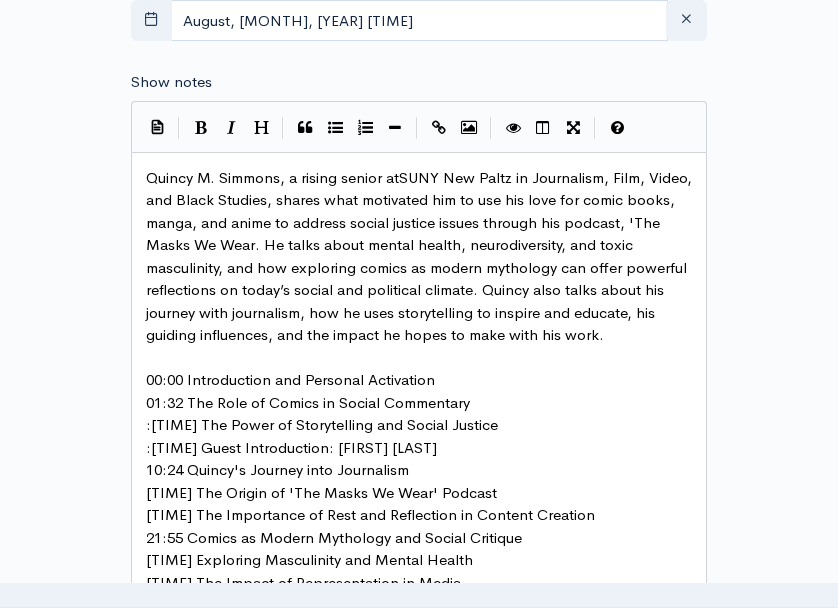 click on "New episode
Create a new episode
Back to episodes
Audio file       Choose file     Exploring Identity and Mental Health Through Comics, Anime, and Culture with [FIRST] [LAST].wav                 100   Complete   ZenCast recommends uploading an audio file exported from your editing
software as: MP3, Mono, CBR (Constant Bitrate), 96 kbps, 44.1 kHz and 16 bit   Episode type   Full (Complete content that stands by itself) Trailer (a short, promotional piece of content that represents a preview for a show) Bonus (extra content for a show (for example, behind the scenes information or interviews with the cast) Full (Complete content that stands by itself)     Title   Exploring Identity and Mental Health Through Comics, Anime, and Culture with [FIRST] [LAST]   Your episode title should  not  include your podcast
title, episode number, or season number.   Slug         Subtitle       External link" at bounding box center (419, 589) 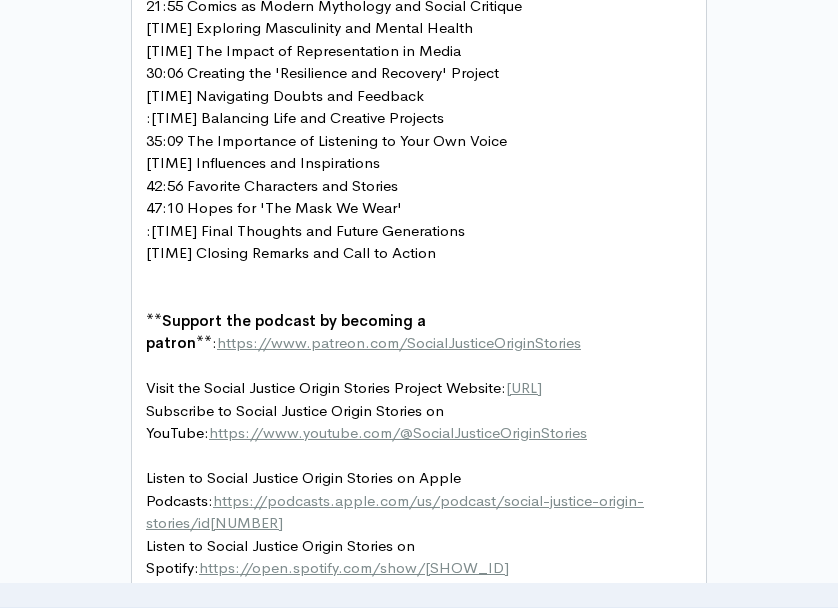 scroll, scrollTop: 1709, scrollLeft: 0, axis: vertical 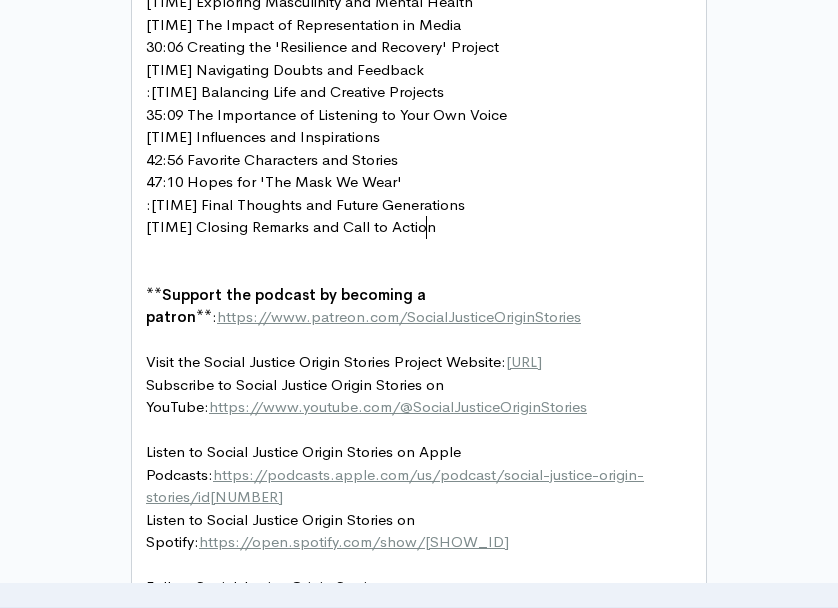 click on "[TIME] Closing Remarks and Call to Action" at bounding box center [426, 227] 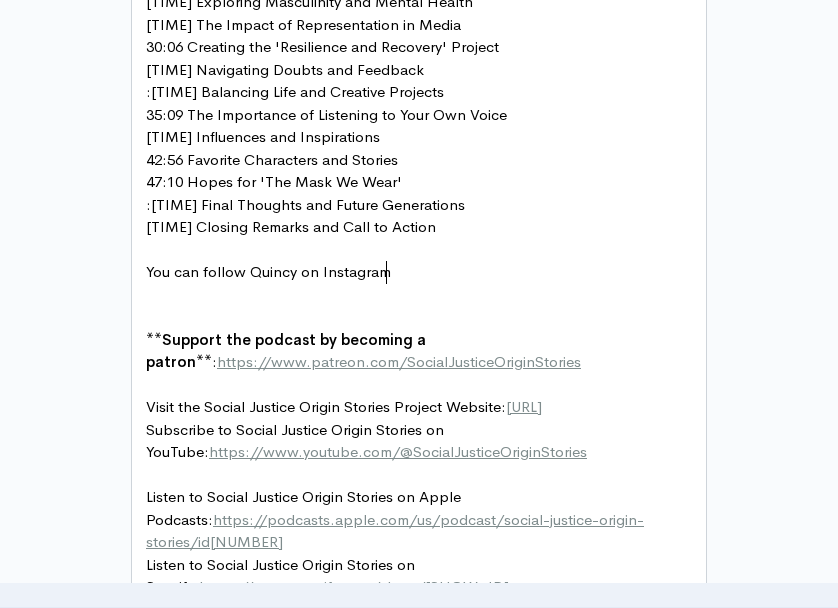 scroll, scrollTop: 7, scrollLeft: 243, axis: both 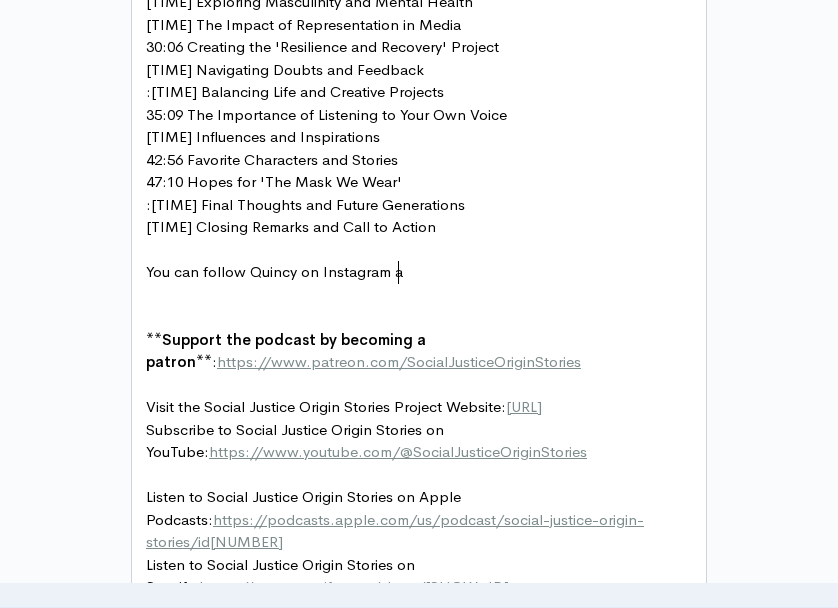 type on "You can follow Quincy on Instagram at" 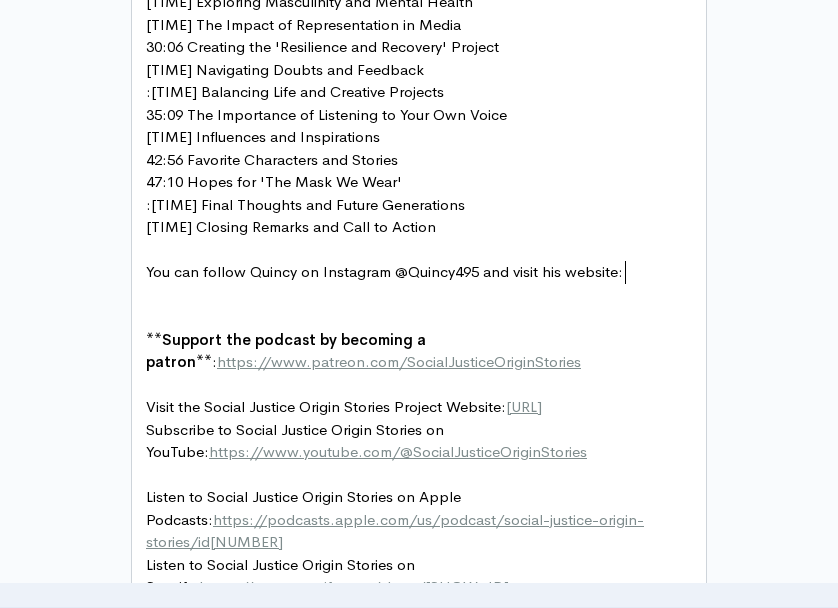 scroll, scrollTop: 7, scrollLeft: 234, axis: both 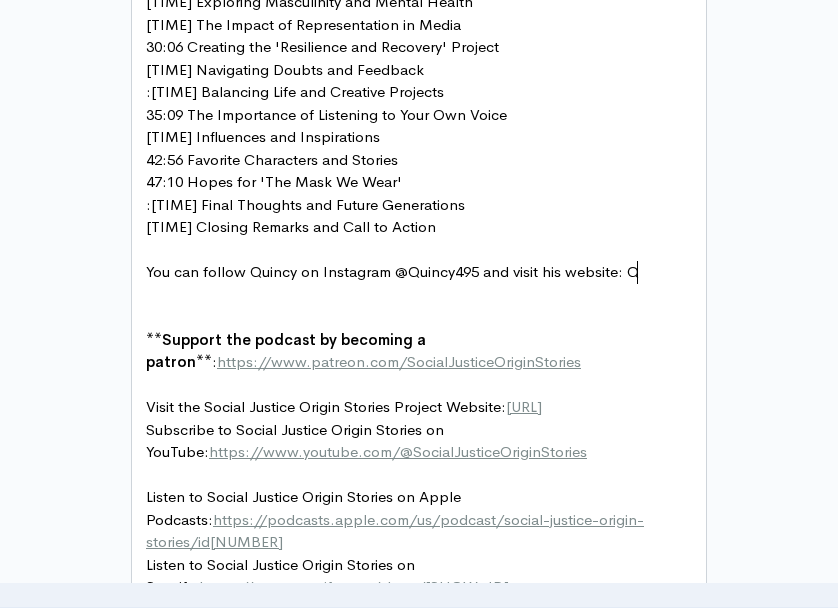 type on "@[USERNAME] and visit his website: Qu" 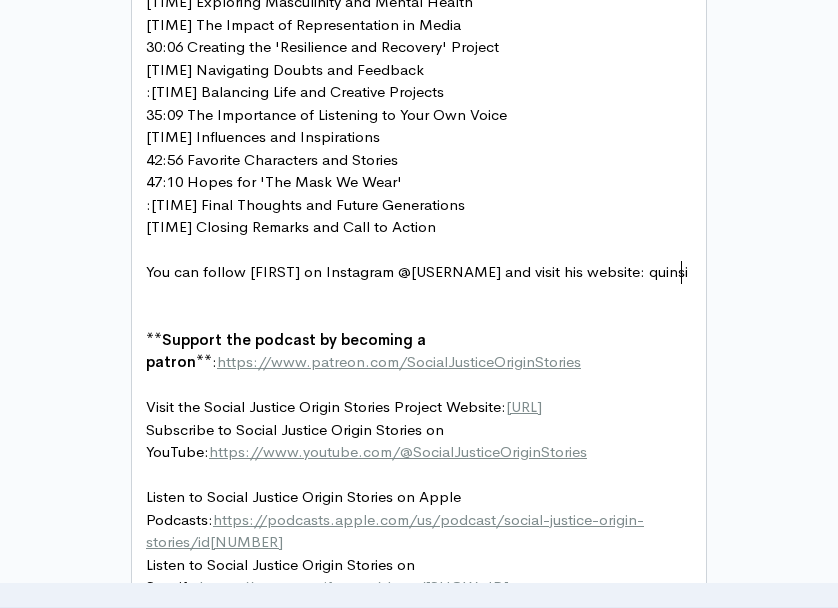 scroll, scrollTop: 7, scrollLeft: 78, axis: both 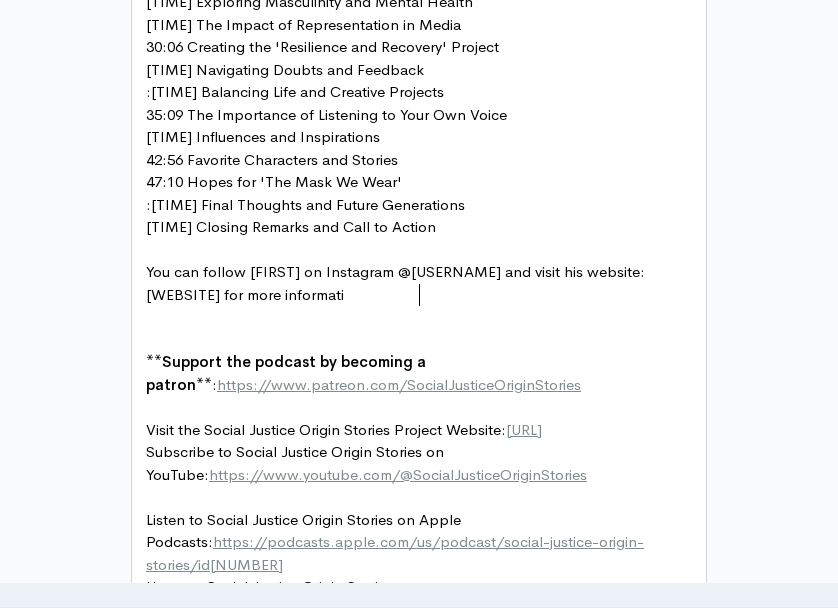 type on "ymsimmons.com for more information" 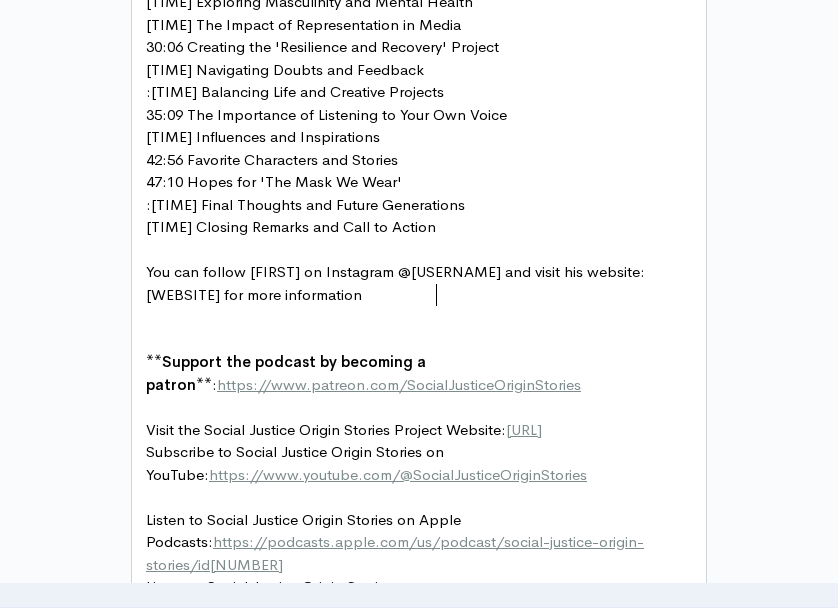 scroll, scrollTop: 7, scrollLeft: 251, axis: both 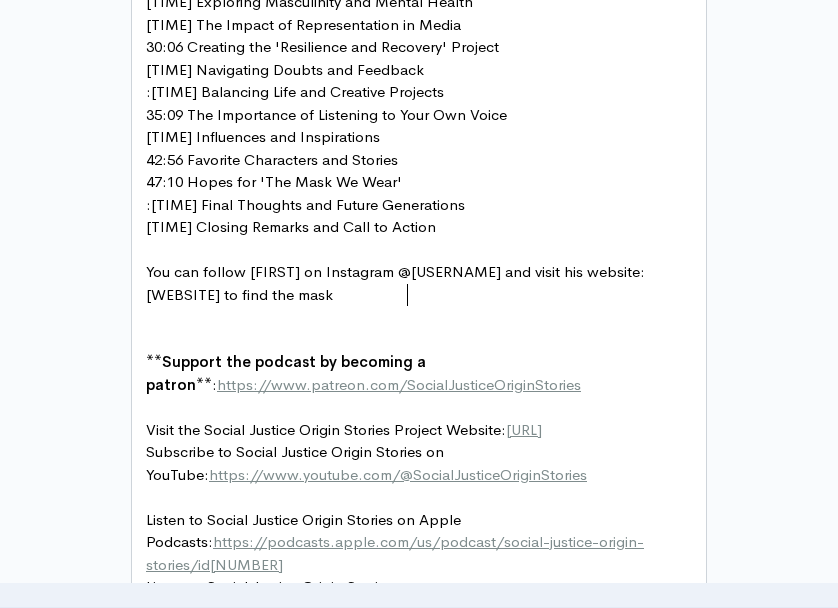 type on "to find the mask" 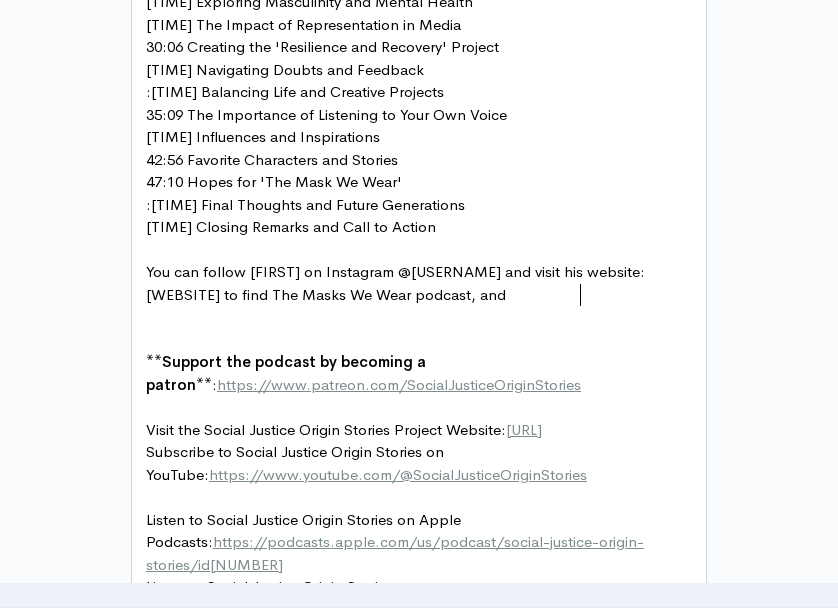 scroll, scrollTop: 7, scrollLeft: 232, axis: both 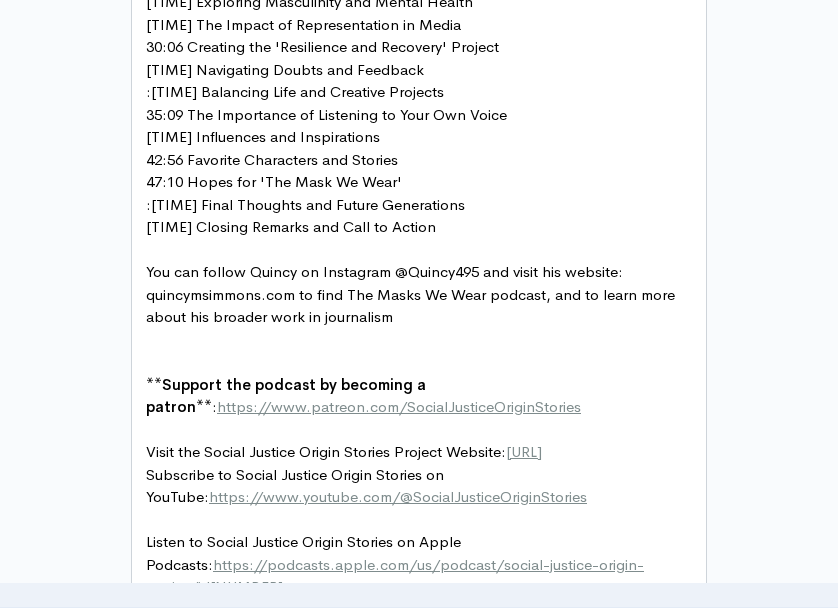 type on "The Masks We Wear podcast, and to learn more about his broader work in journalism." 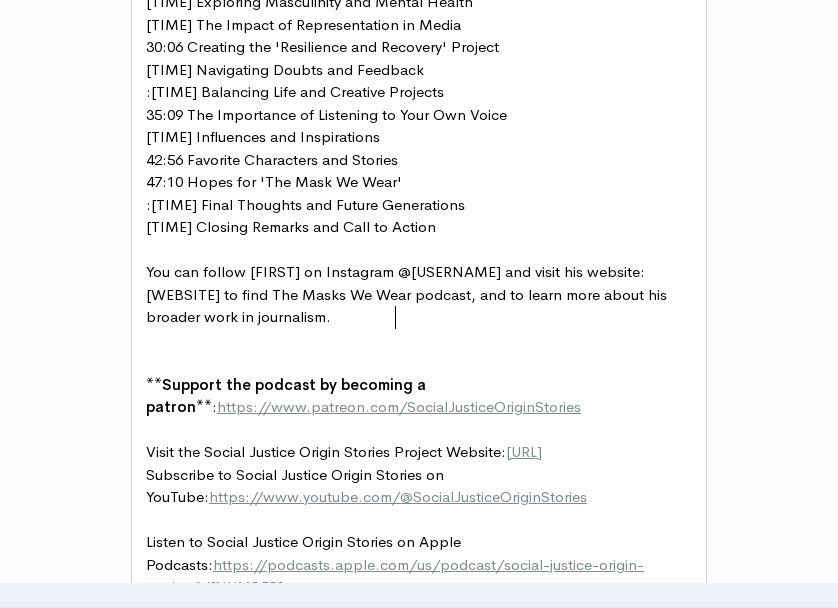 scroll, scrollTop: 7, scrollLeft: 573, axis: both 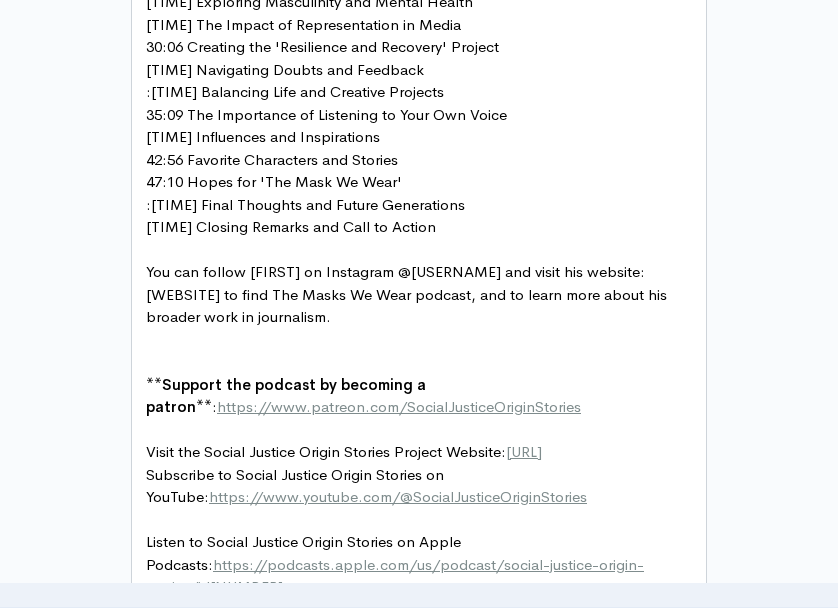 type 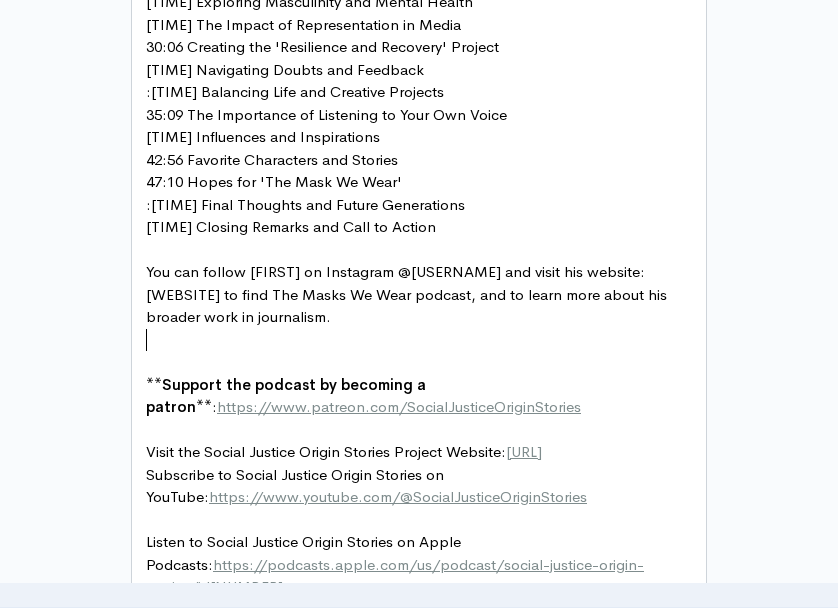 click on "​" at bounding box center (426, 340) 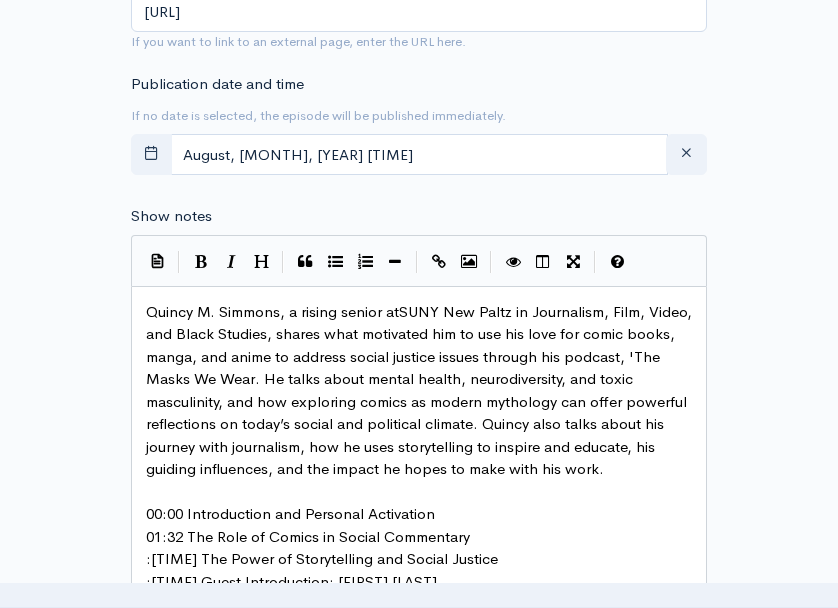 scroll, scrollTop: 1030, scrollLeft: 0, axis: vertical 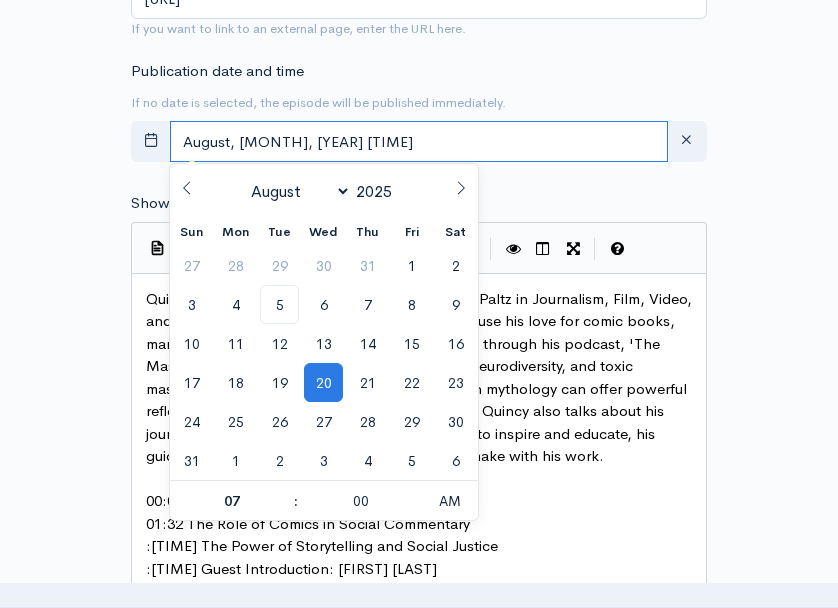 click on "August, [MONTH], [YEAR] [TIME]" at bounding box center [419, 141] 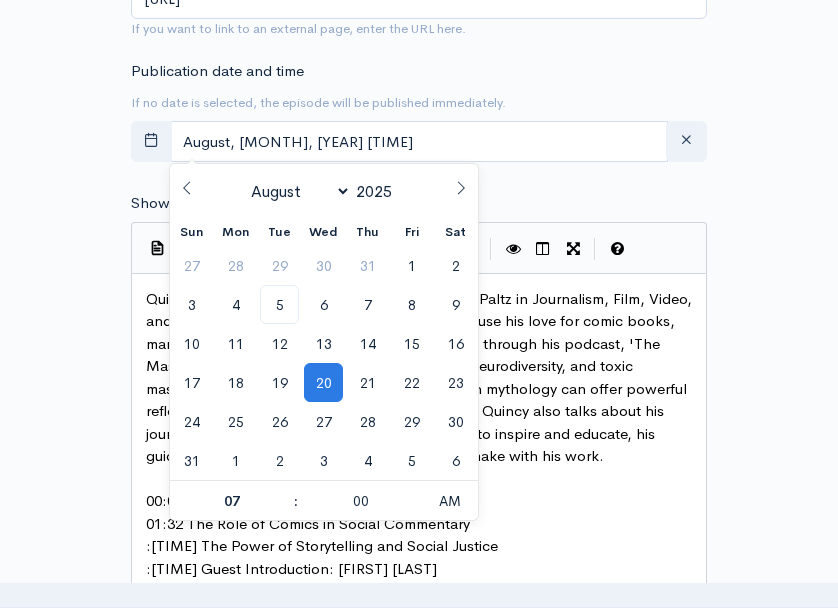 click on "New episode
Create a new episode
Back to episodes
Audio file       Choose file     Exploring Identity and Mental Health Through Comics, Anime, and Culture with [FIRST] [LAST].wav                 100   Complete   ZenCast recommends uploading an audio file exported from your editing
software as: MP3, Mono, CBR (Constant Bitrate), 96 kbps, 44.1 kHz and 16 bit   Episode type   Full (Complete content that stands by itself) Trailer (a short, promotional piece of content that represents a preview for a show) Bonus (extra content for a show (for example, behind the scenes information or interviews with the cast) Full (Complete content that stands by itself)     Title   Exploring Identity and Mental Health Through Comics, Anime, and Culture with [FIRST] [LAST]   Your episode title should  not  include your podcast
title, episode number, or season number.   Slug         Subtitle       External link" at bounding box center (419, 744) 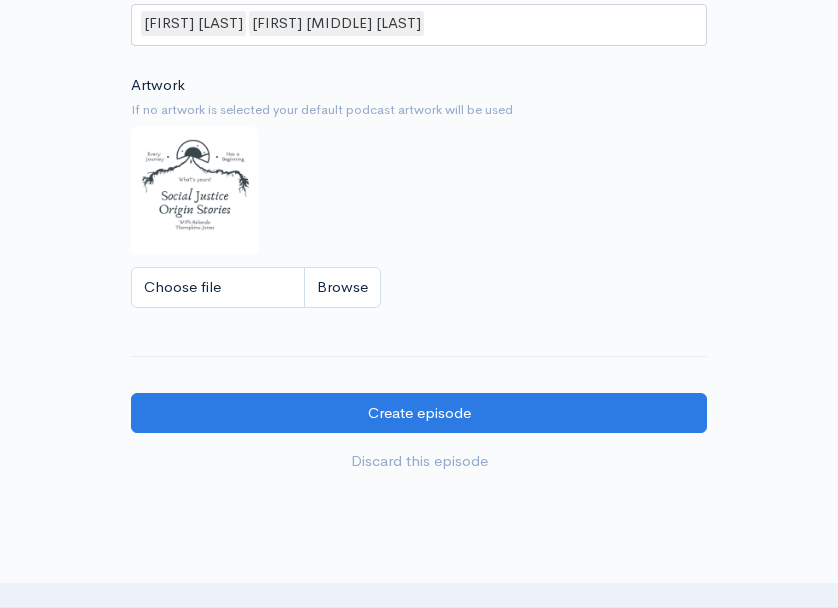scroll, scrollTop: 3004, scrollLeft: 0, axis: vertical 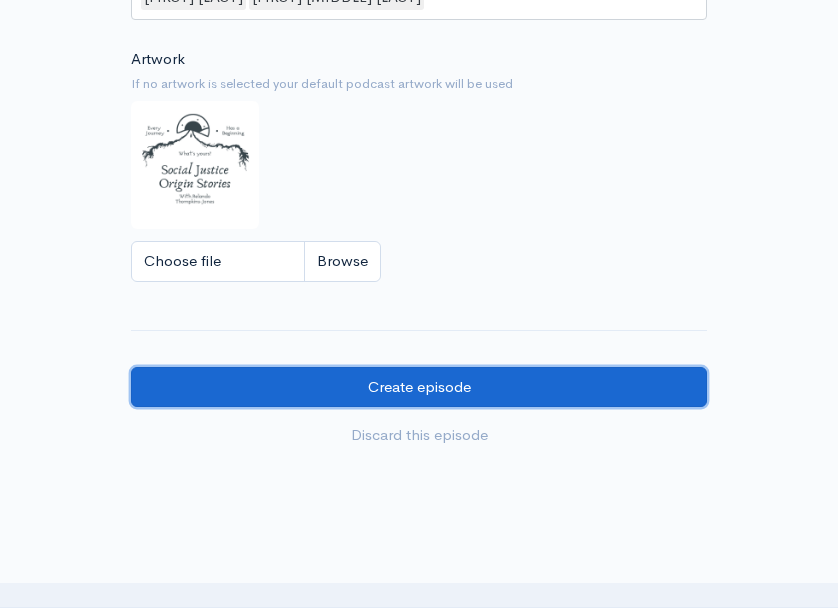 click on "Create episode" at bounding box center [419, 387] 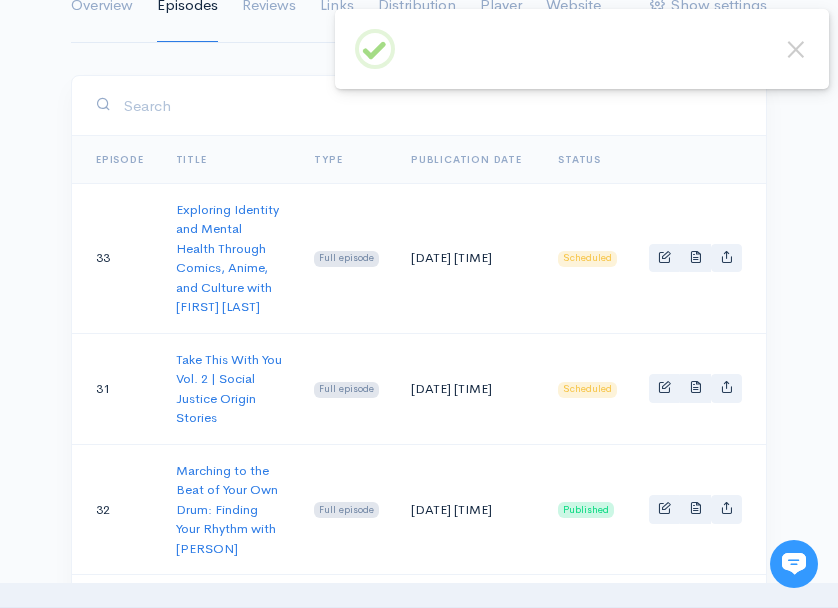 scroll, scrollTop: 301, scrollLeft: 0, axis: vertical 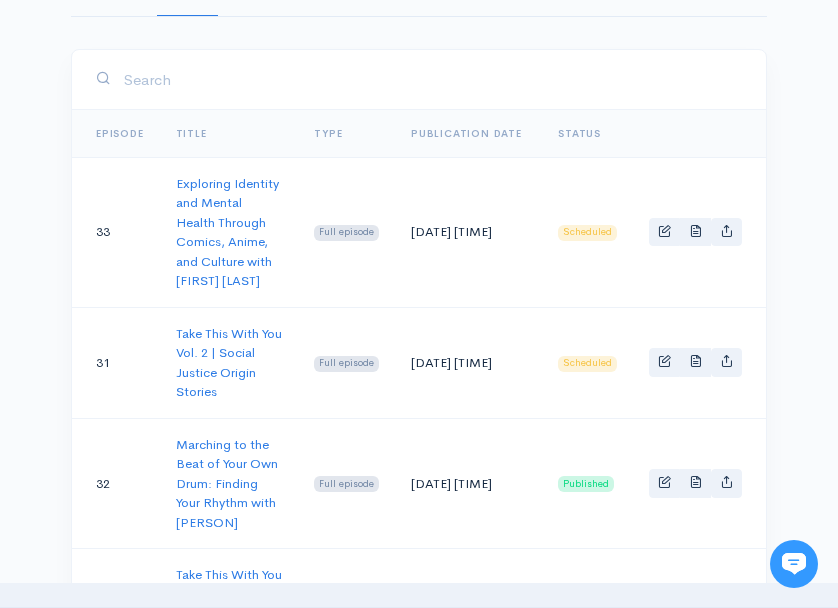 click on "Episode
Title
Type
Publication date
Status
33
Exploring Identity and Mental Health Through Comics, Anime, and Culture with [PERSON]   Full episode
[DATE] [TIME]
Scheduled
31
Take This With You Vol. 2 | Social Justice Origin Stories   Full episode
[DATE] [TIME]
Scheduled
32
Marching to the Beat of Your Own Drum: Finding Your Rhythm with [PERSON]   Full episode
[DATE] [TIME]
Published
30
Full episode     Published" at bounding box center (419, 1838) 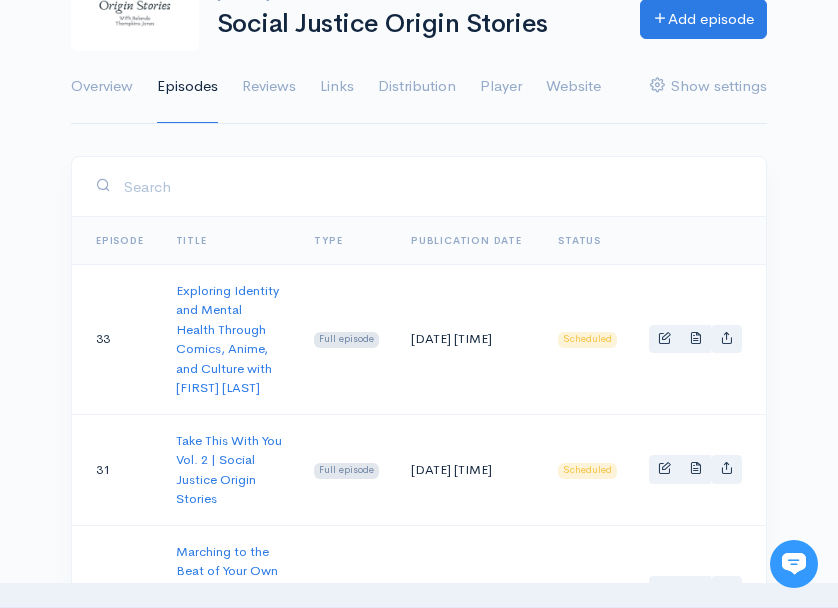 scroll, scrollTop: 234, scrollLeft: 0, axis: vertical 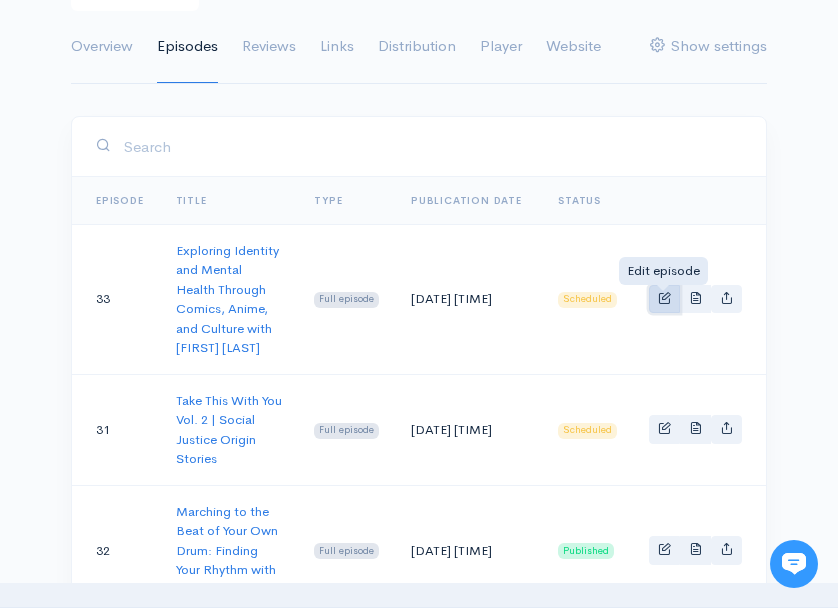 click at bounding box center (664, 297) 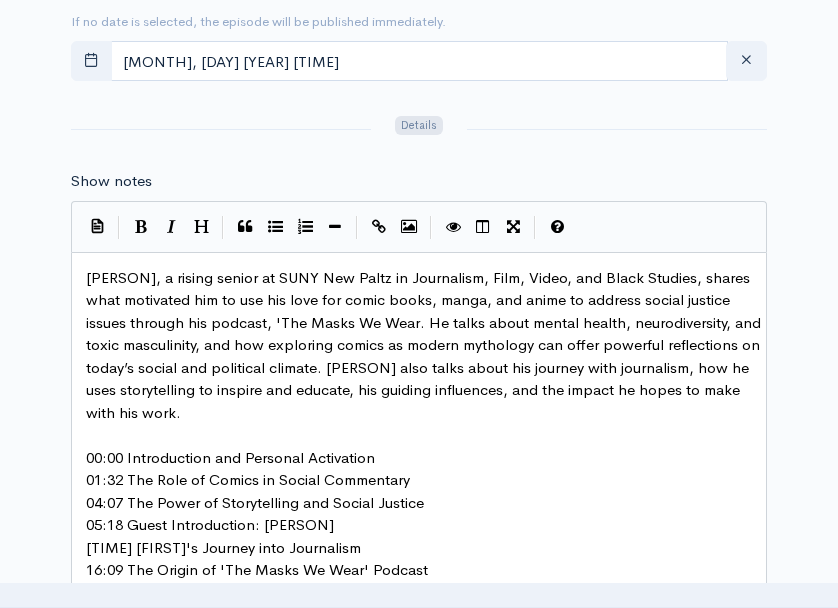 scroll, scrollTop: 1412, scrollLeft: 0, axis: vertical 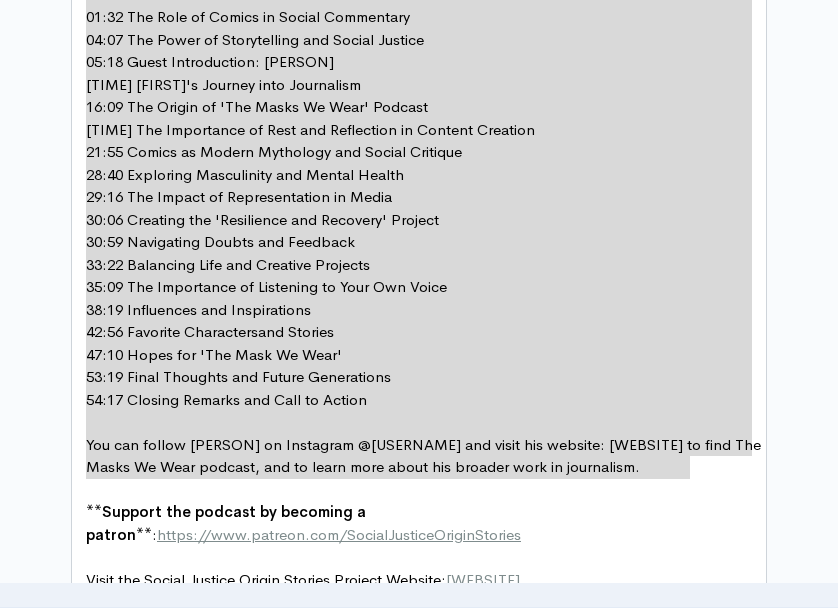 drag, startPoint x: 87, startPoint y: 263, endPoint x: 692, endPoint y: 461, distance: 636.576 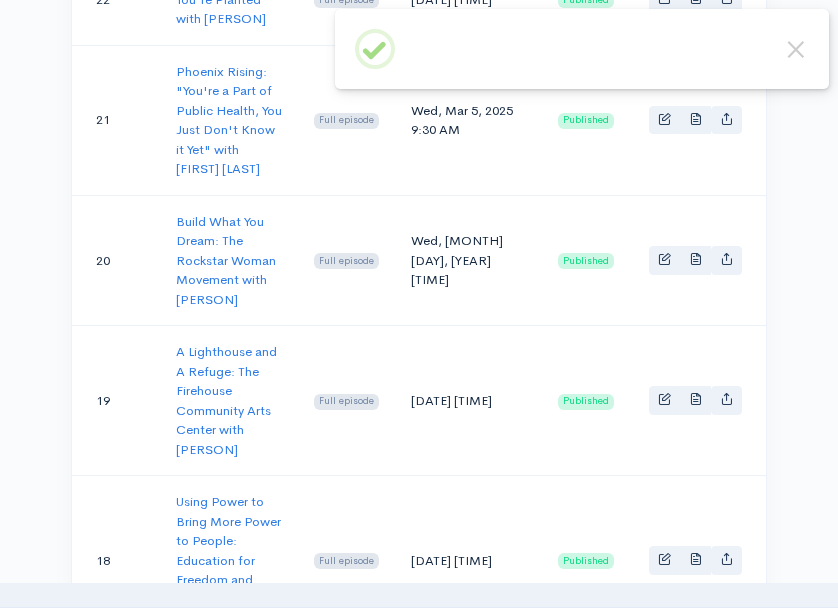 scroll, scrollTop: 234, scrollLeft: 0, axis: vertical 